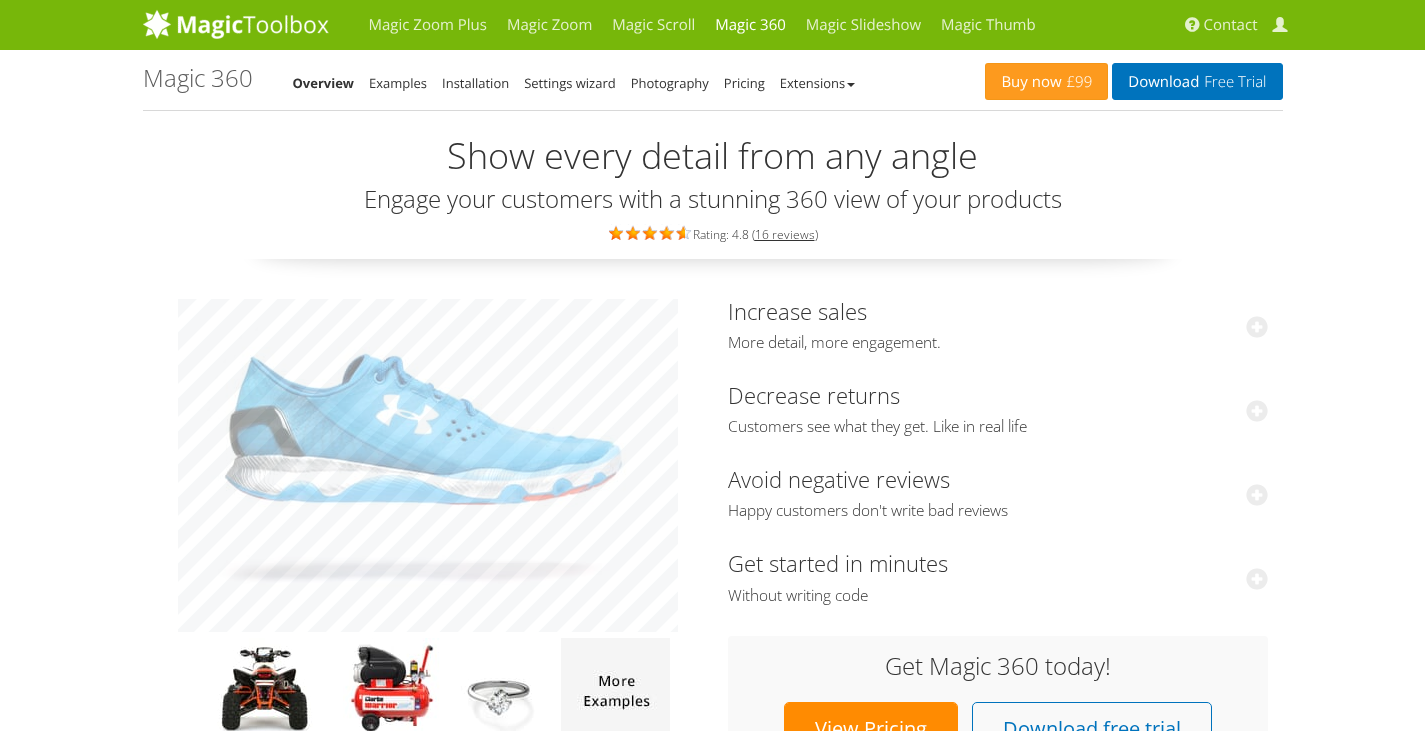 scroll, scrollTop: 0, scrollLeft: 0, axis: both 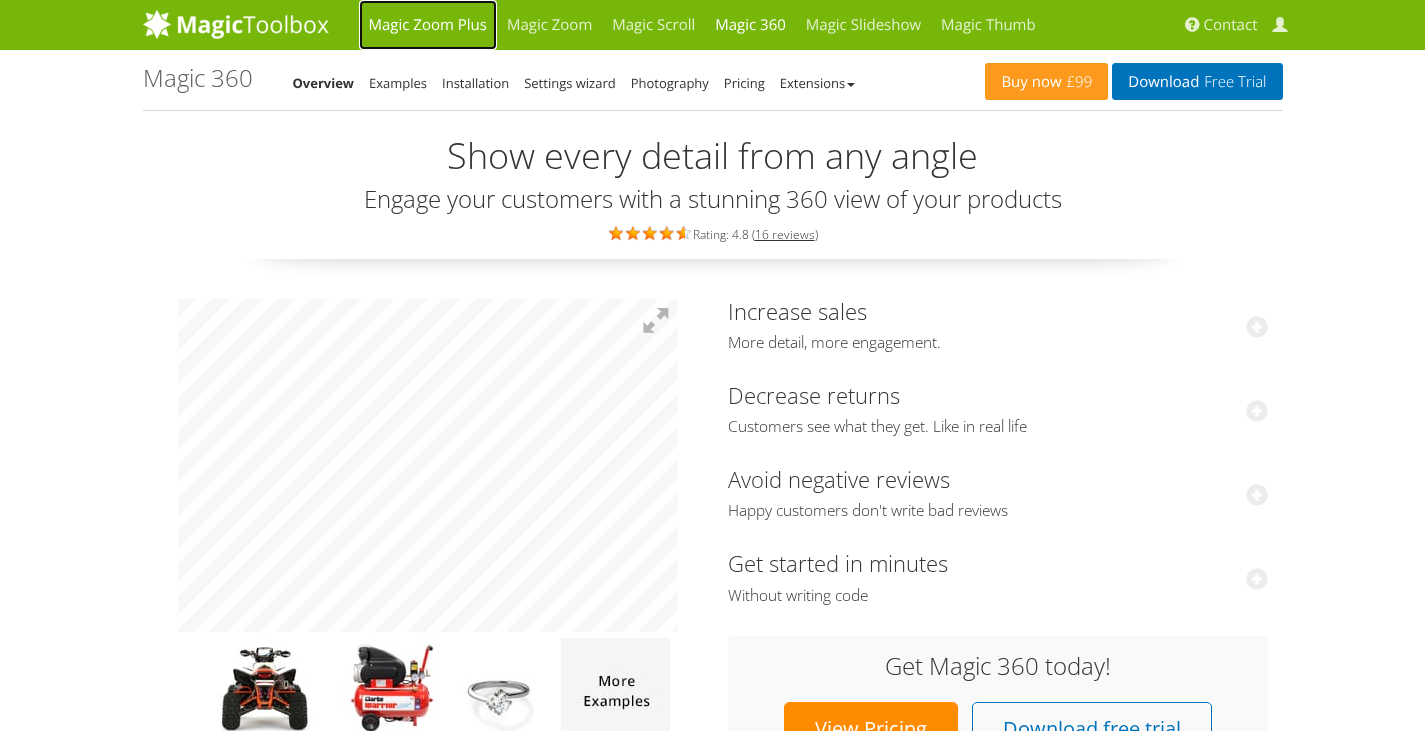 click on "Magic Zoom Plus" at bounding box center [428, 25] 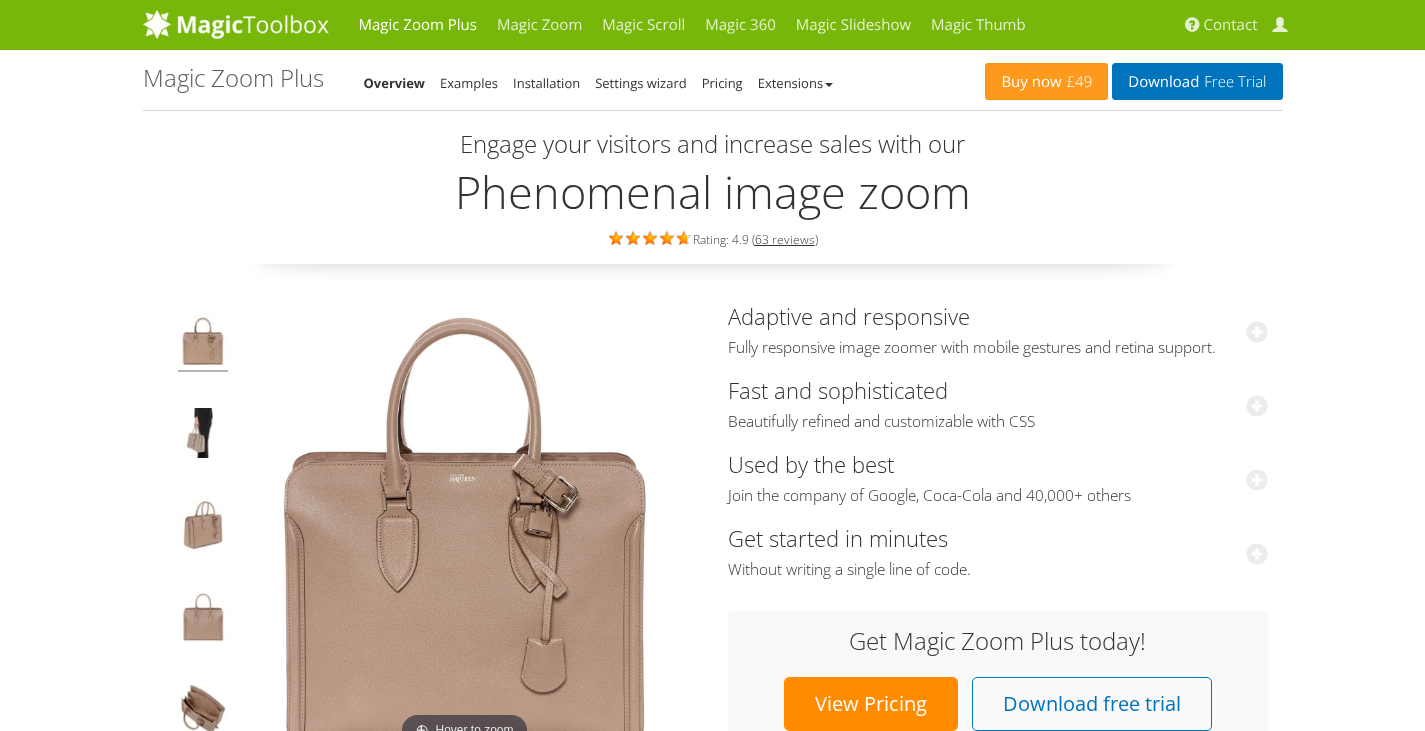 scroll, scrollTop: 0, scrollLeft: 0, axis: both 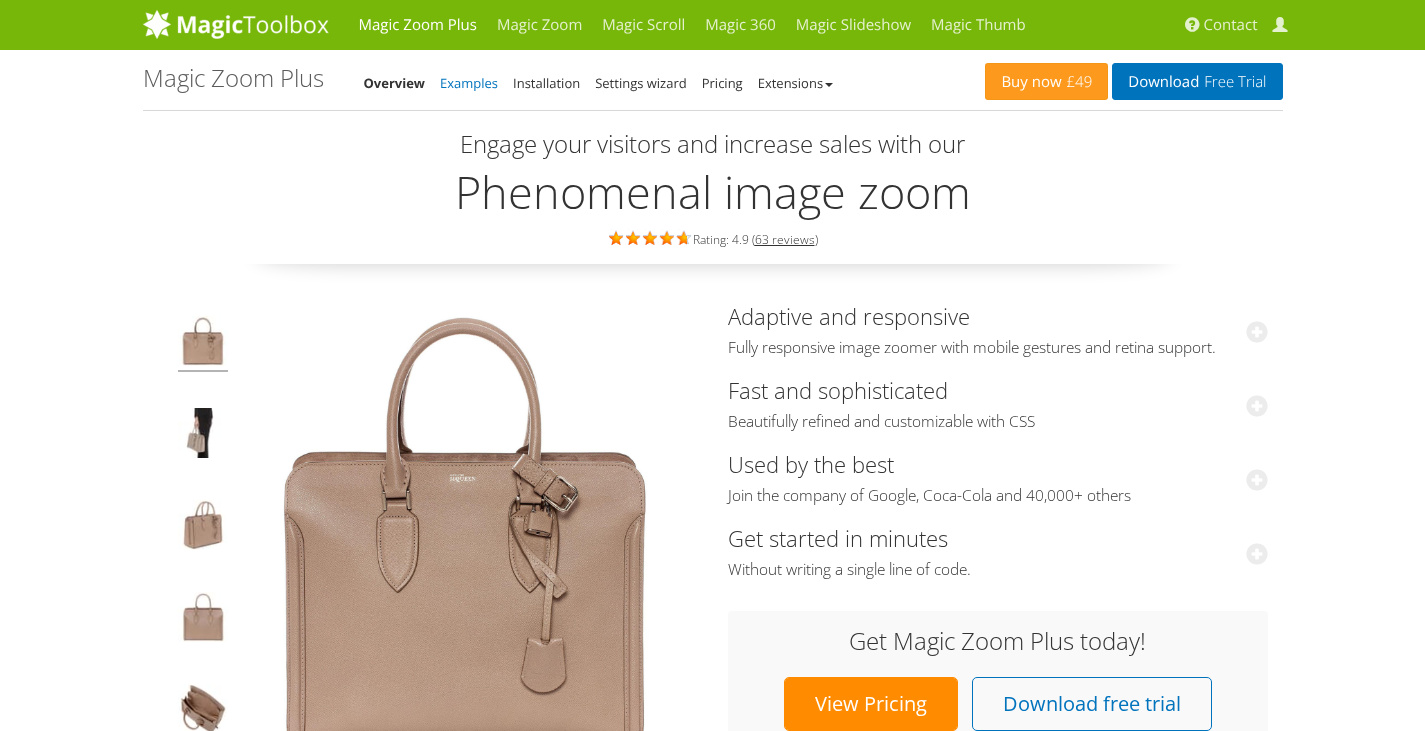 click on "Examples" at bounding box center [469, 83] 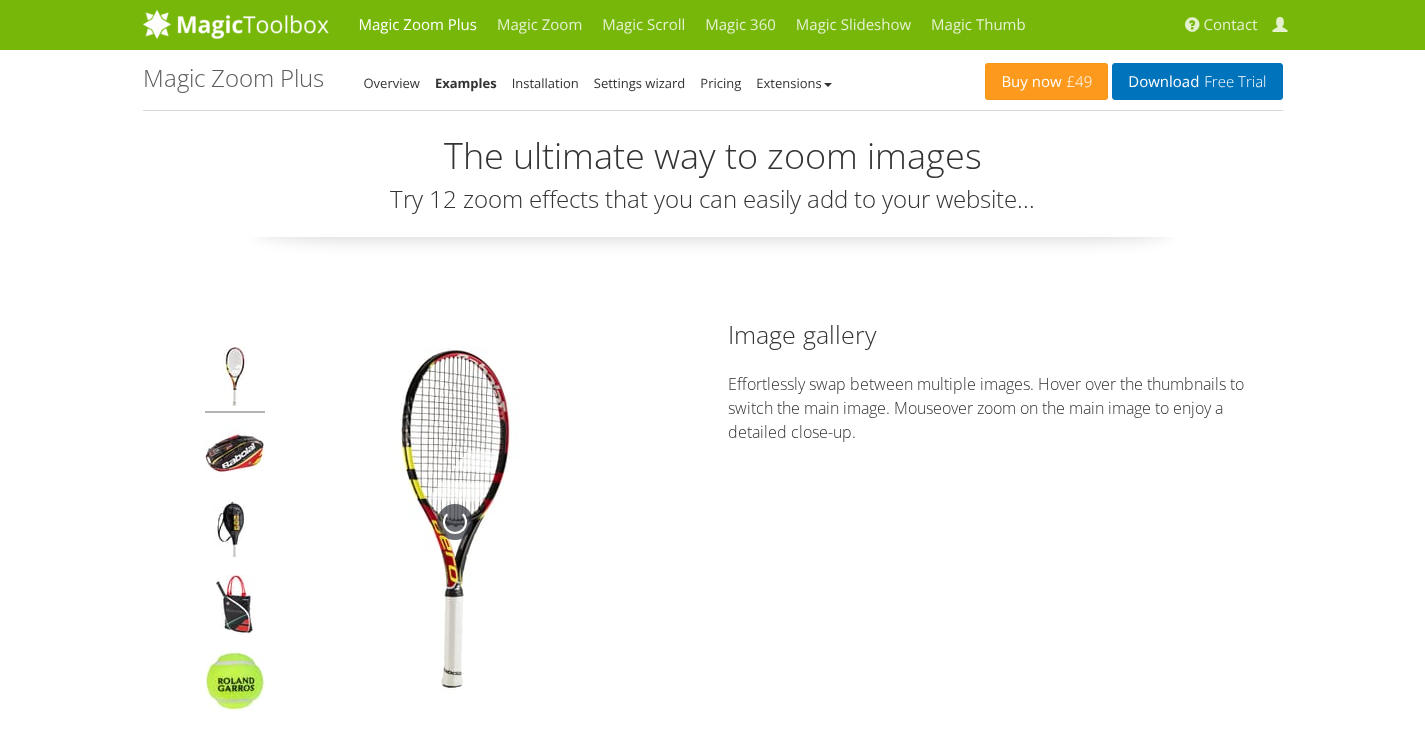 scroll, scrollTop: 0, scrollLeft: 0, axis: both 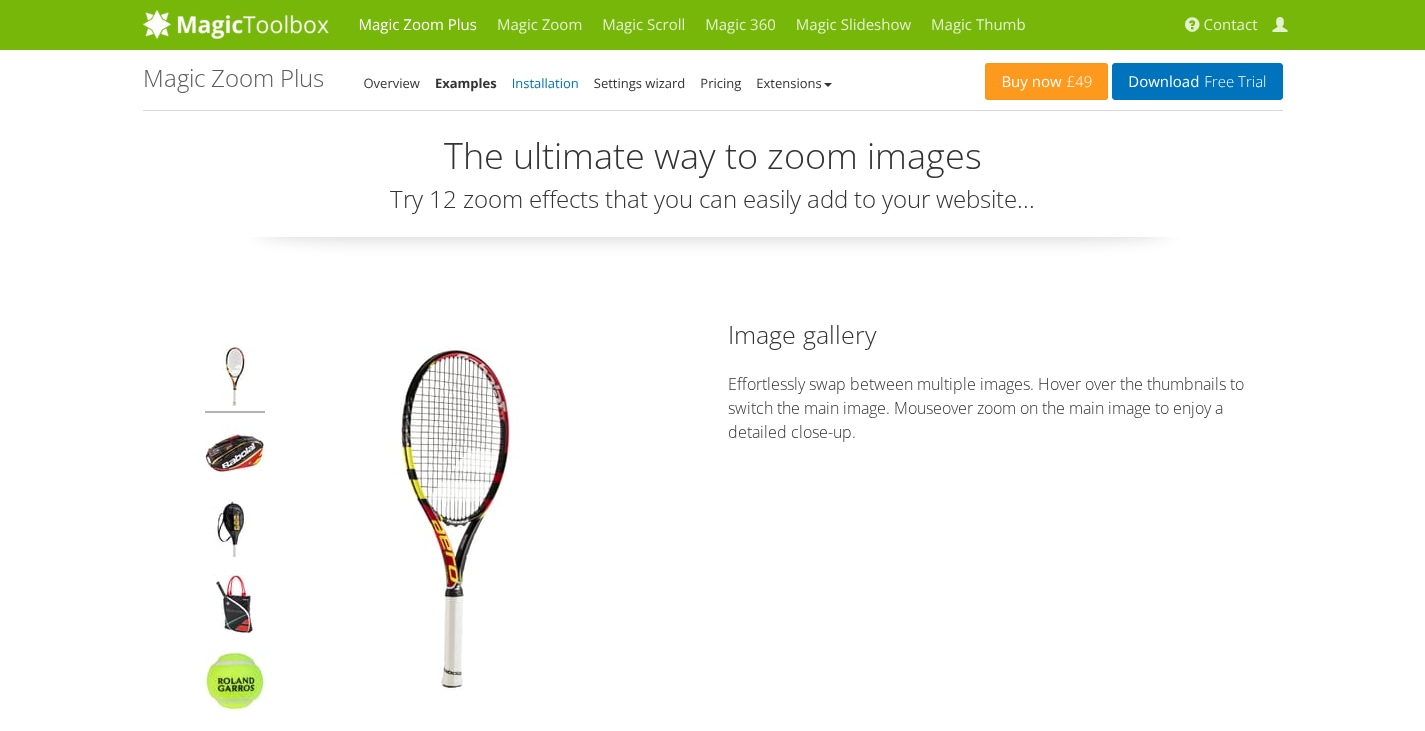 click on "Installation" at bounding box center [545, 83] 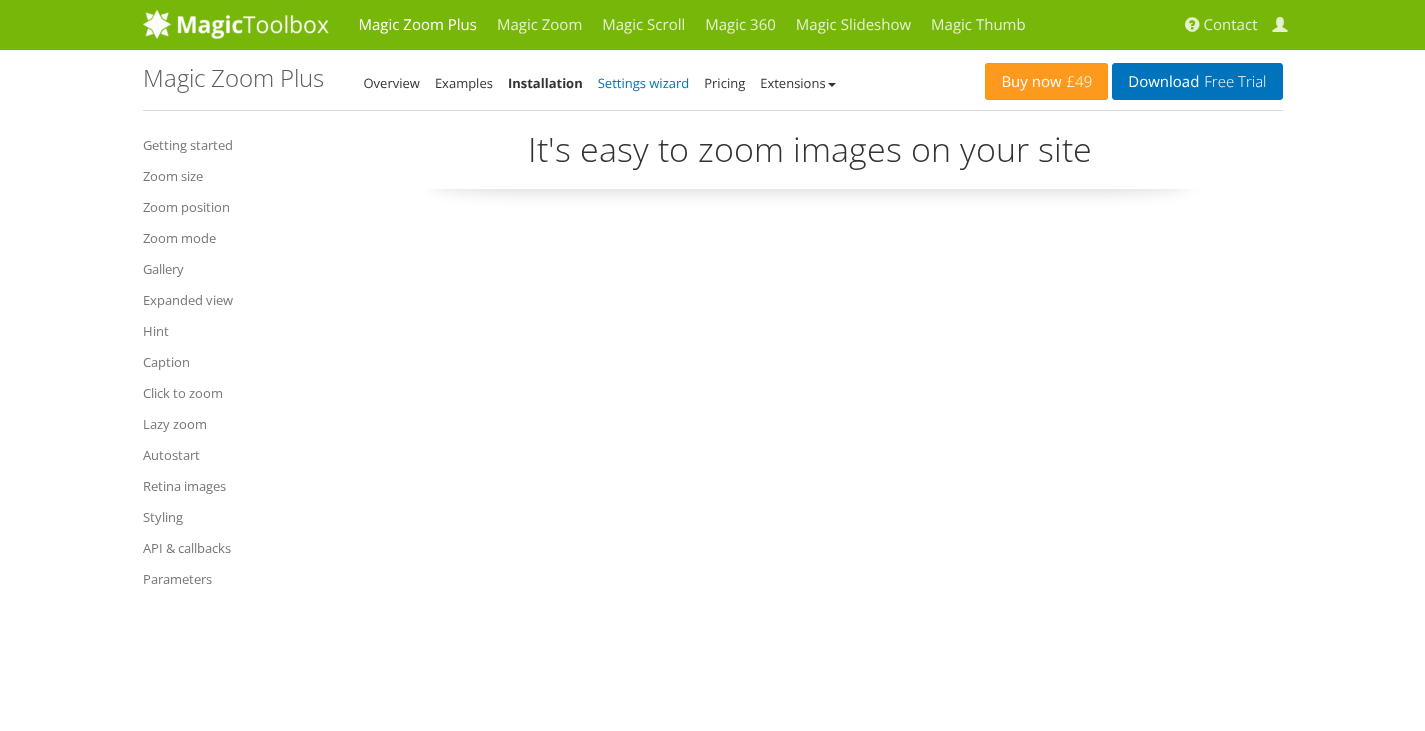 scroll, scrollTop: 0, scrollLeft: 0, axis: both 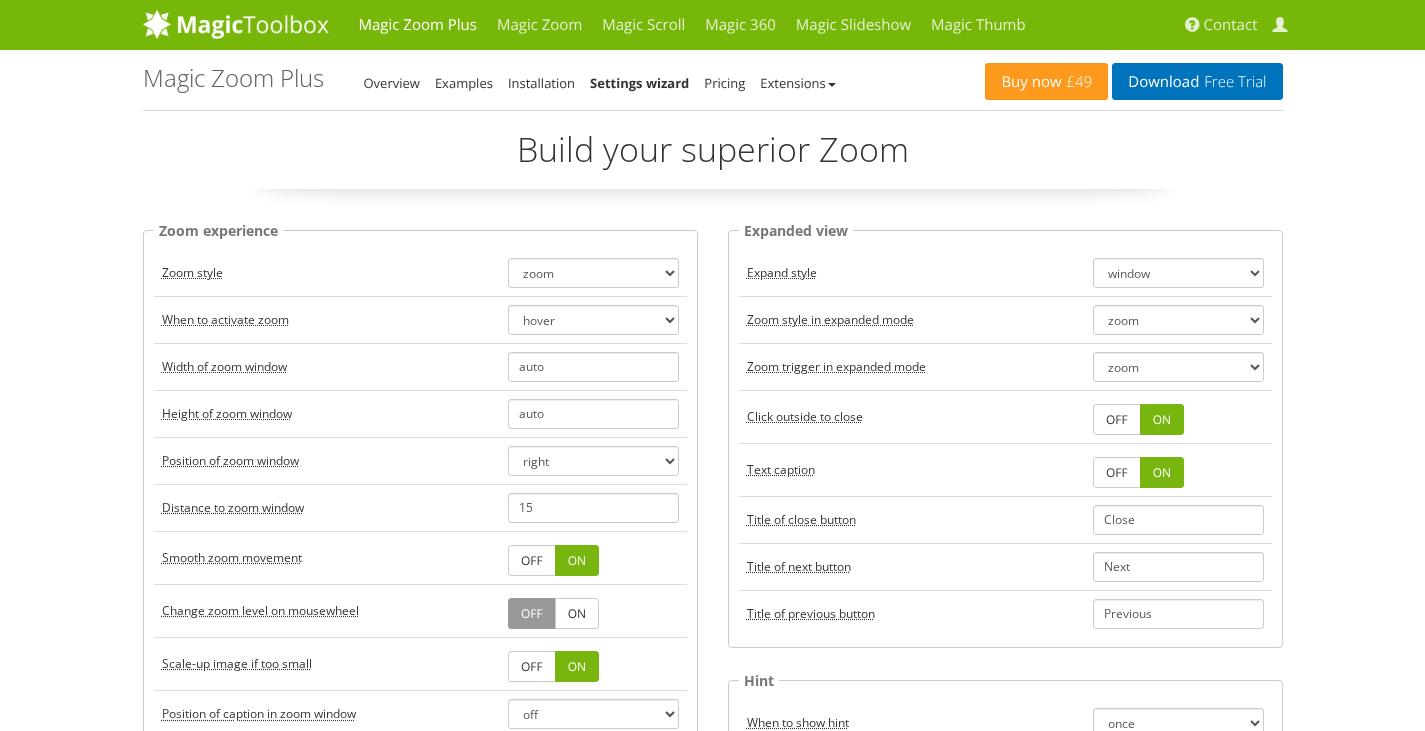 click on "Pricing" at bounding box center (724, 83) 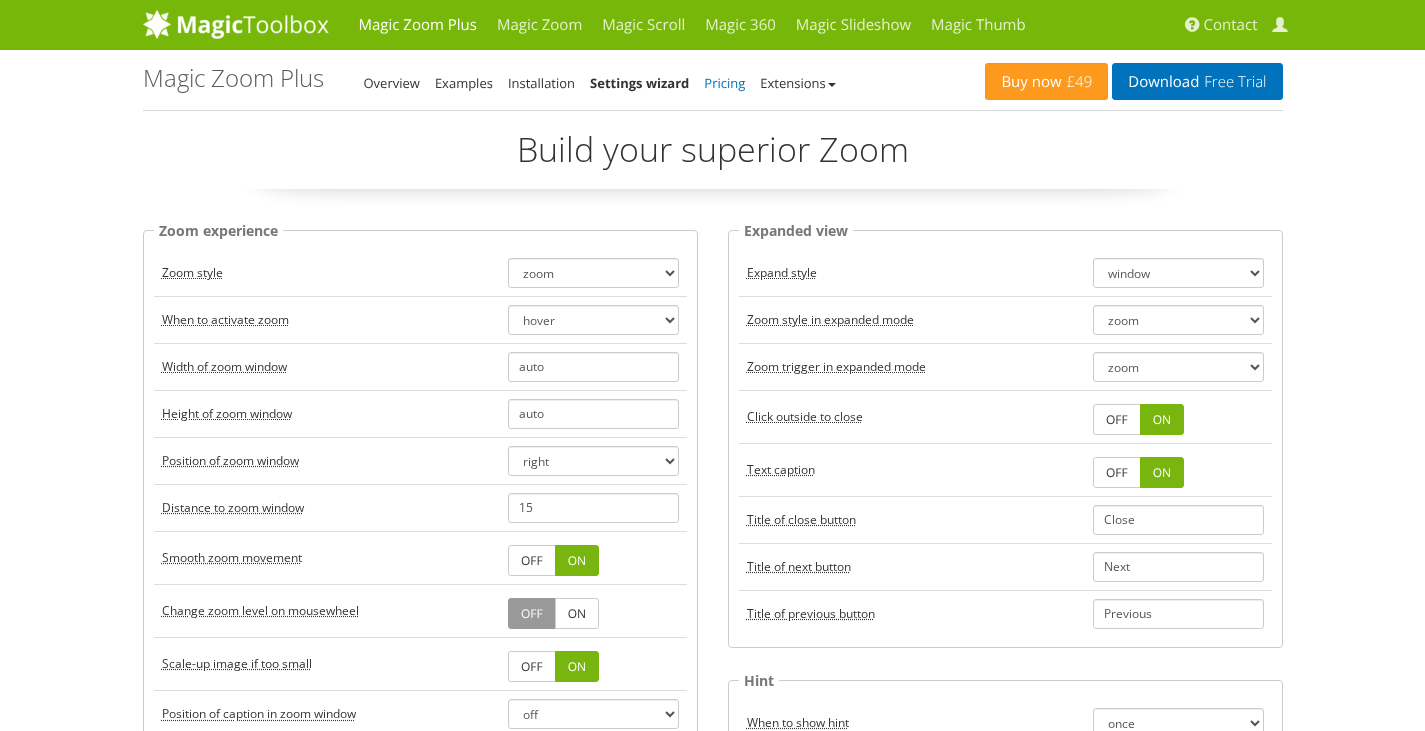 click on "Pricing" at bounding box center (724, 83) 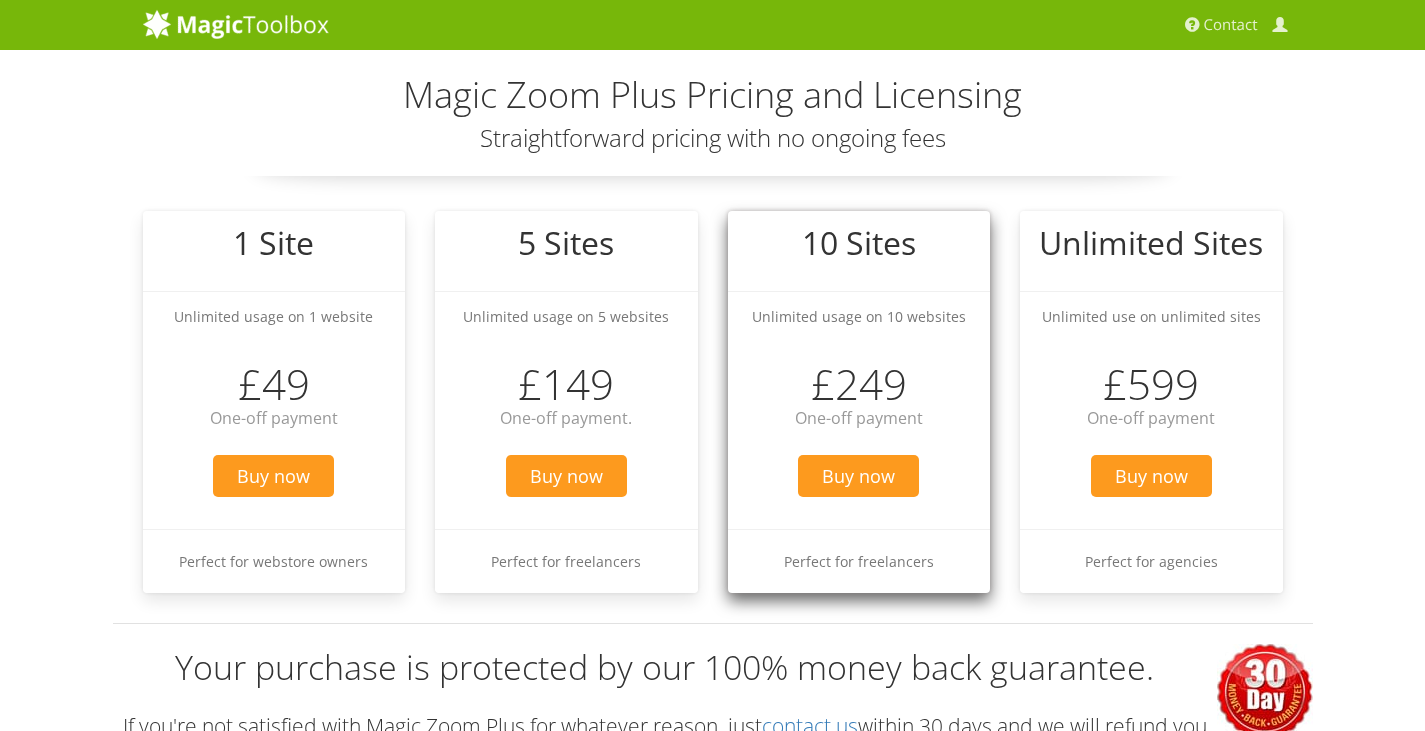 scroll, scrollTop: 0, scrollLeft: 0, axis: both 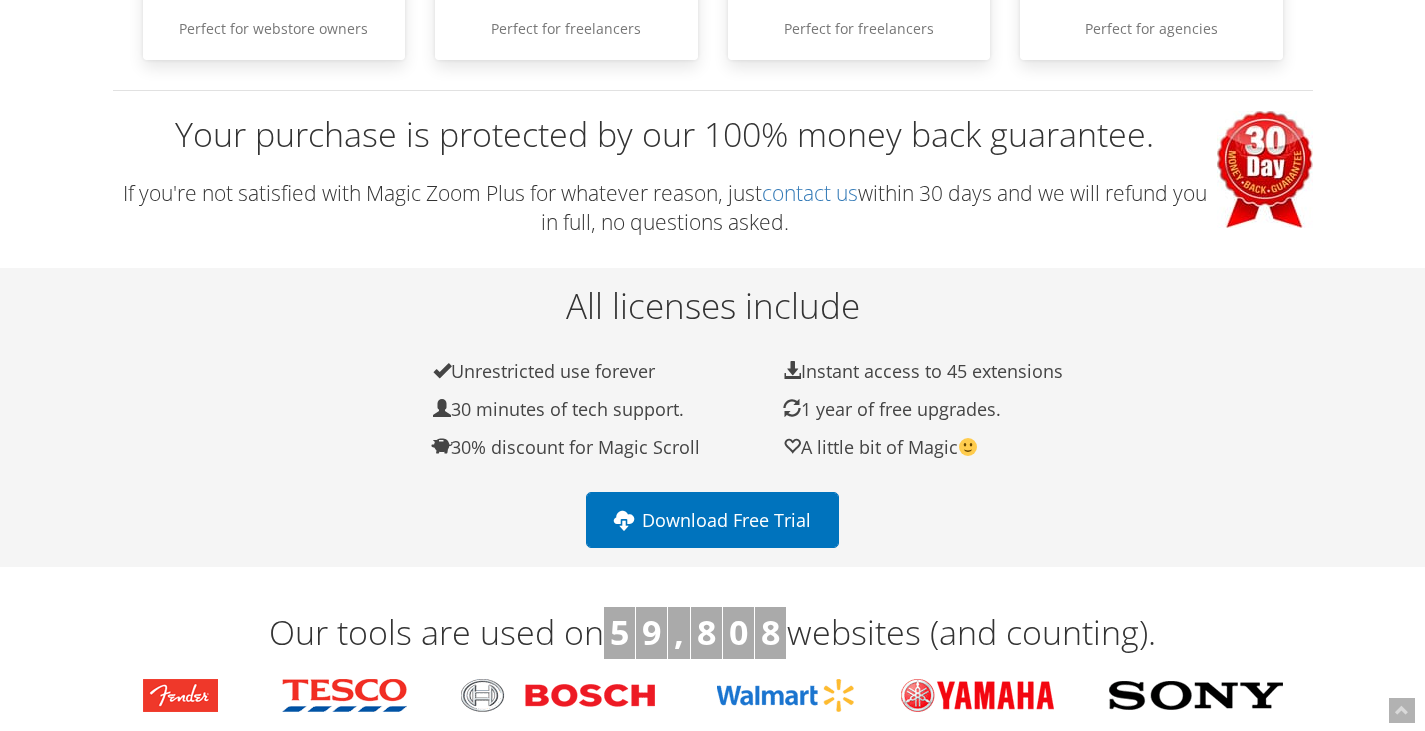 drag, startPoint x: 144, startPoint y: 131, endPoint x: 844, endPoint y: 255, distance: 710.898 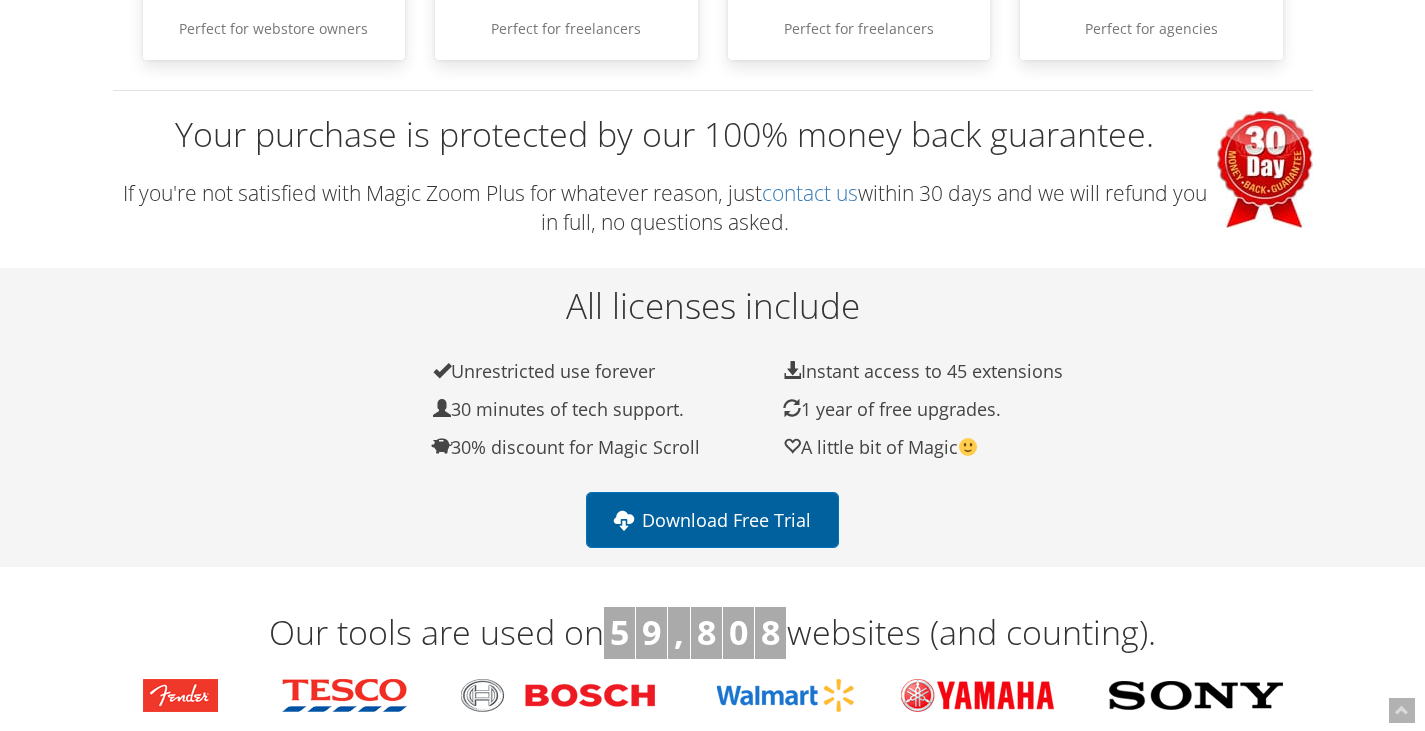 click on "Download Free Trial" at bounding box center (712, 520) 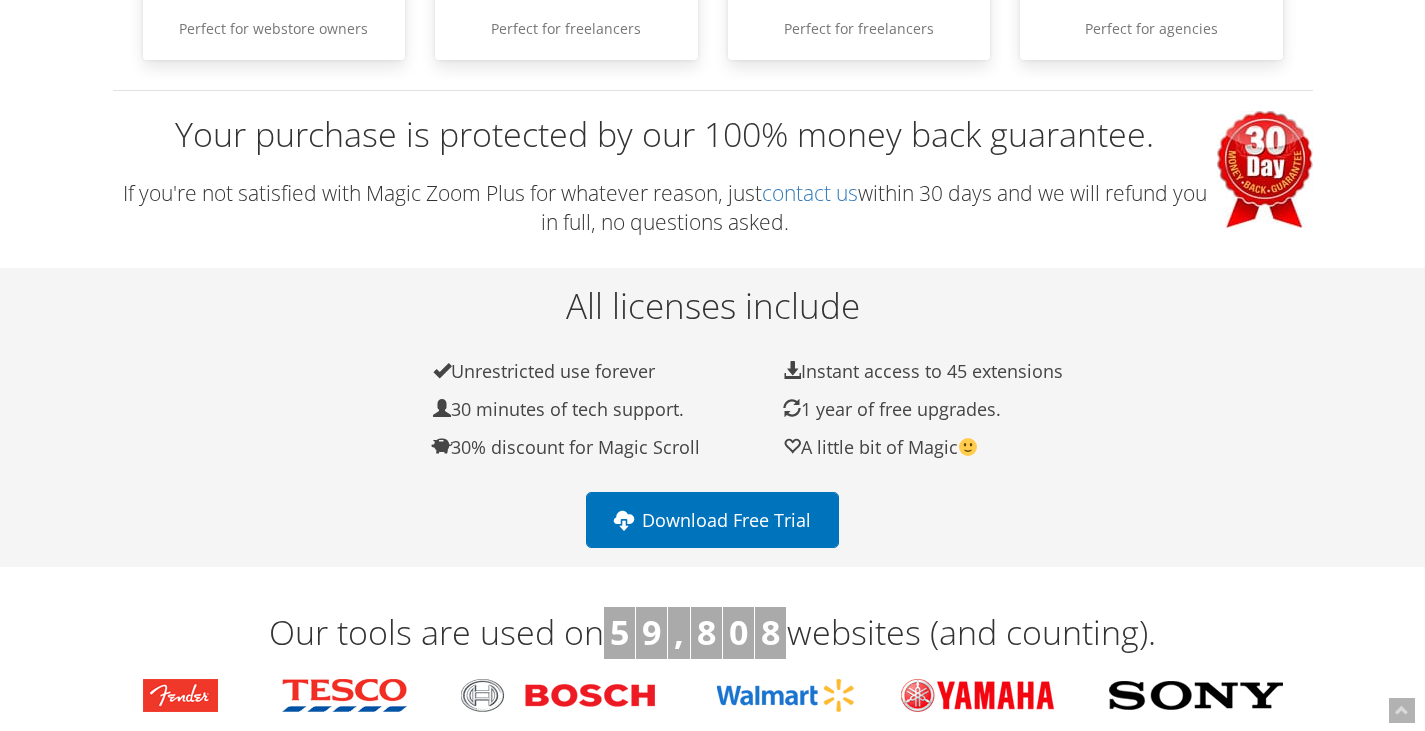 click on "All licenses include  Unrestricted use forever  Instant access to 45 extensions  30 minutes of tech support.  1 year of free upgrades.  30% discount for Magic Scroll  A little bit of Magic        Download Free Trial" at bounding box center (713, 418) 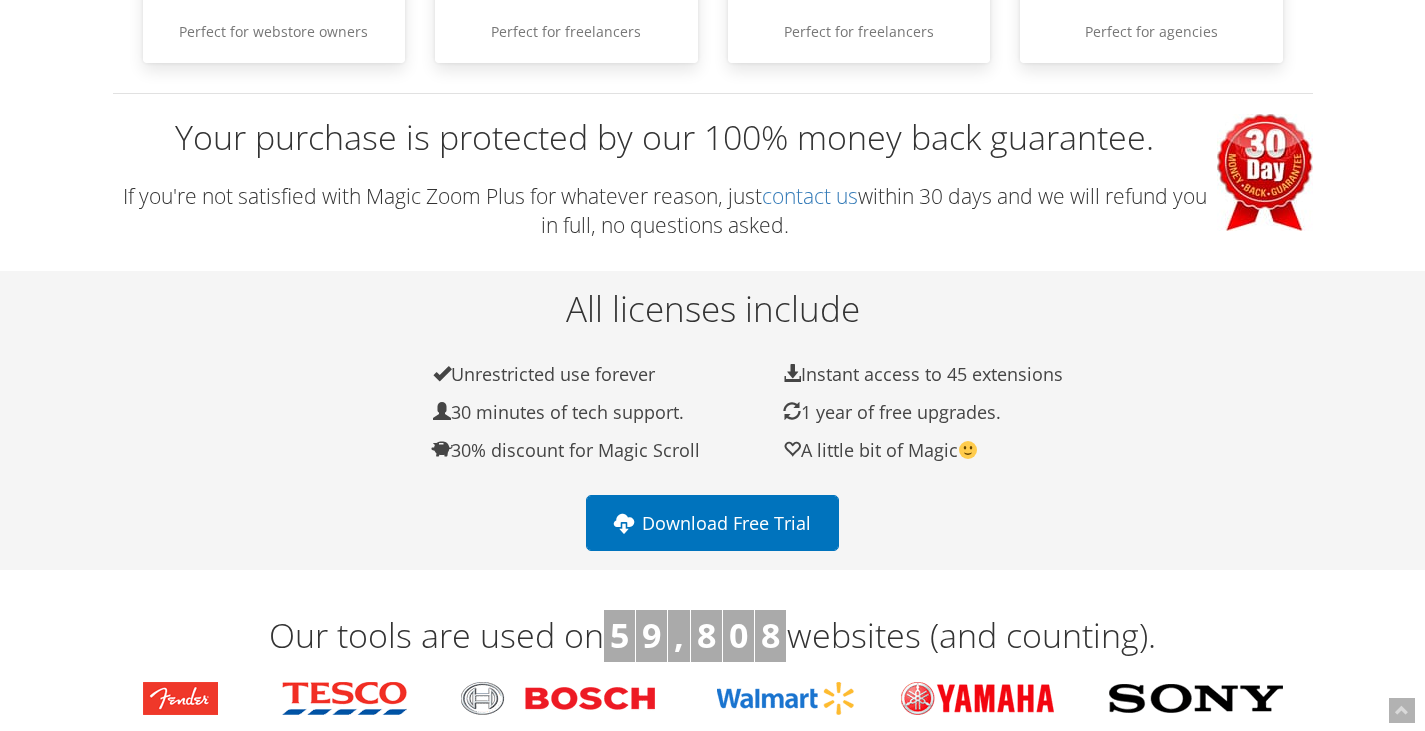 scroll, scrollTop: 537, scrollLeft: 0, axis: vertical 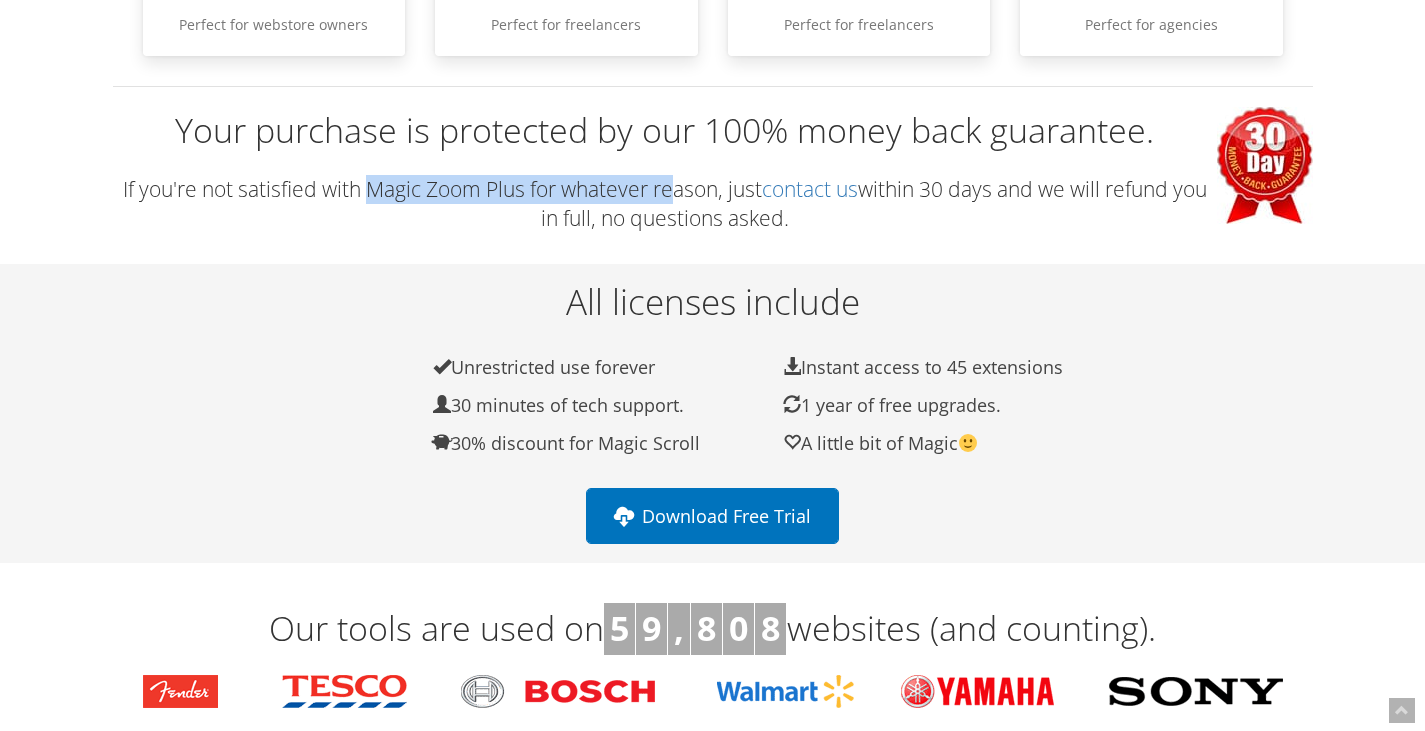 drag, startPoint x: 375, startPoint y: 187, endPoint x: 683, endPoint y: 190, distance: 308.01462 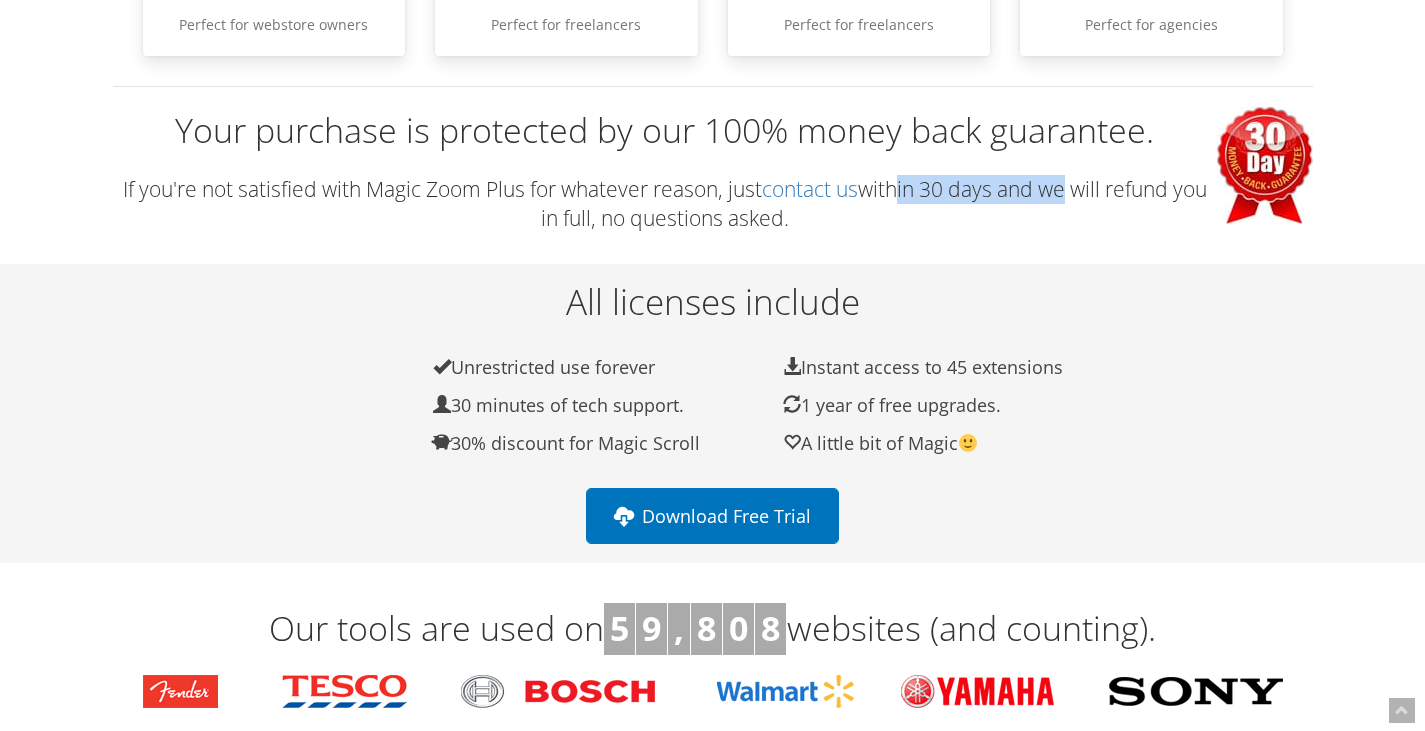 drag, startPoint x: 918, startPoint y: 181, endPoint x: 1087, endPoint y: 204, distance: 170.5579 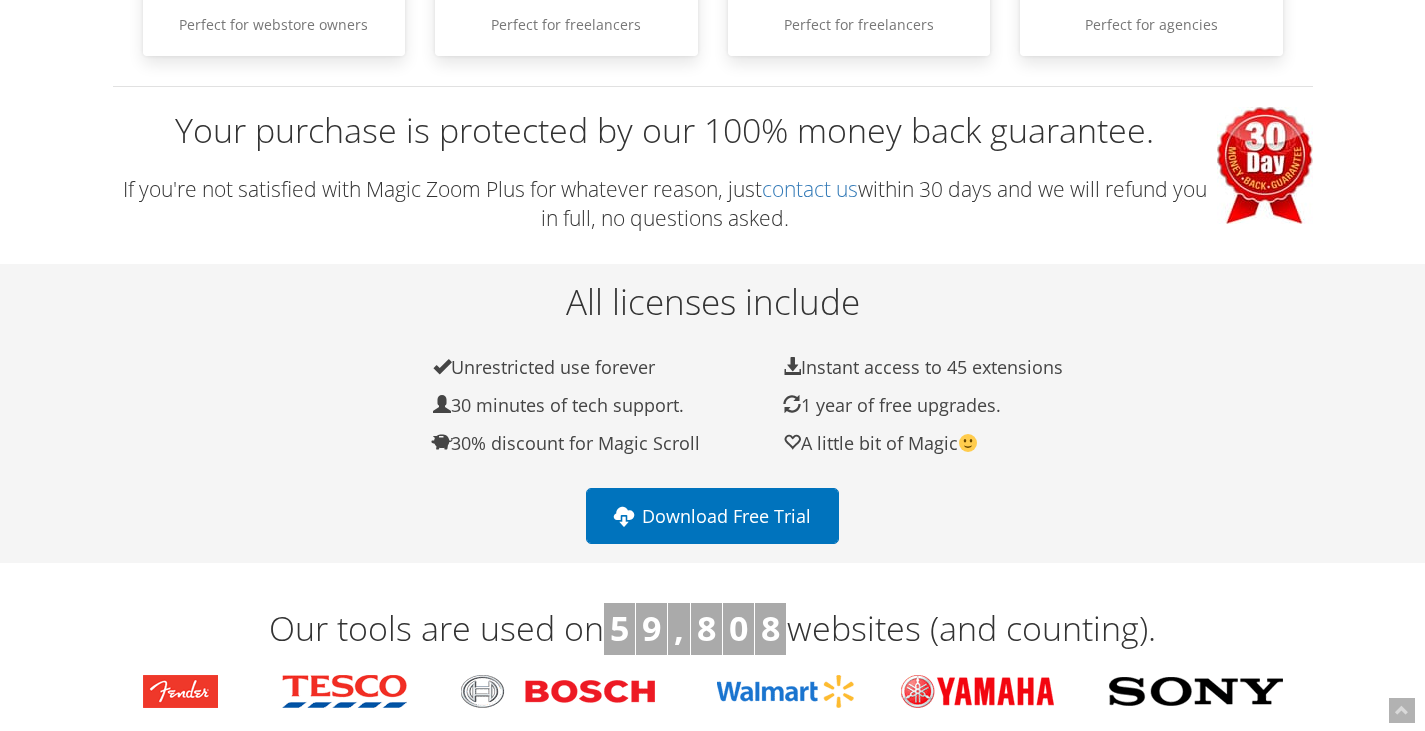 drag, startPoint x: 870, startPoint y: 225, endPoint x: 139, endPoint y: 159, distance: 733.97345 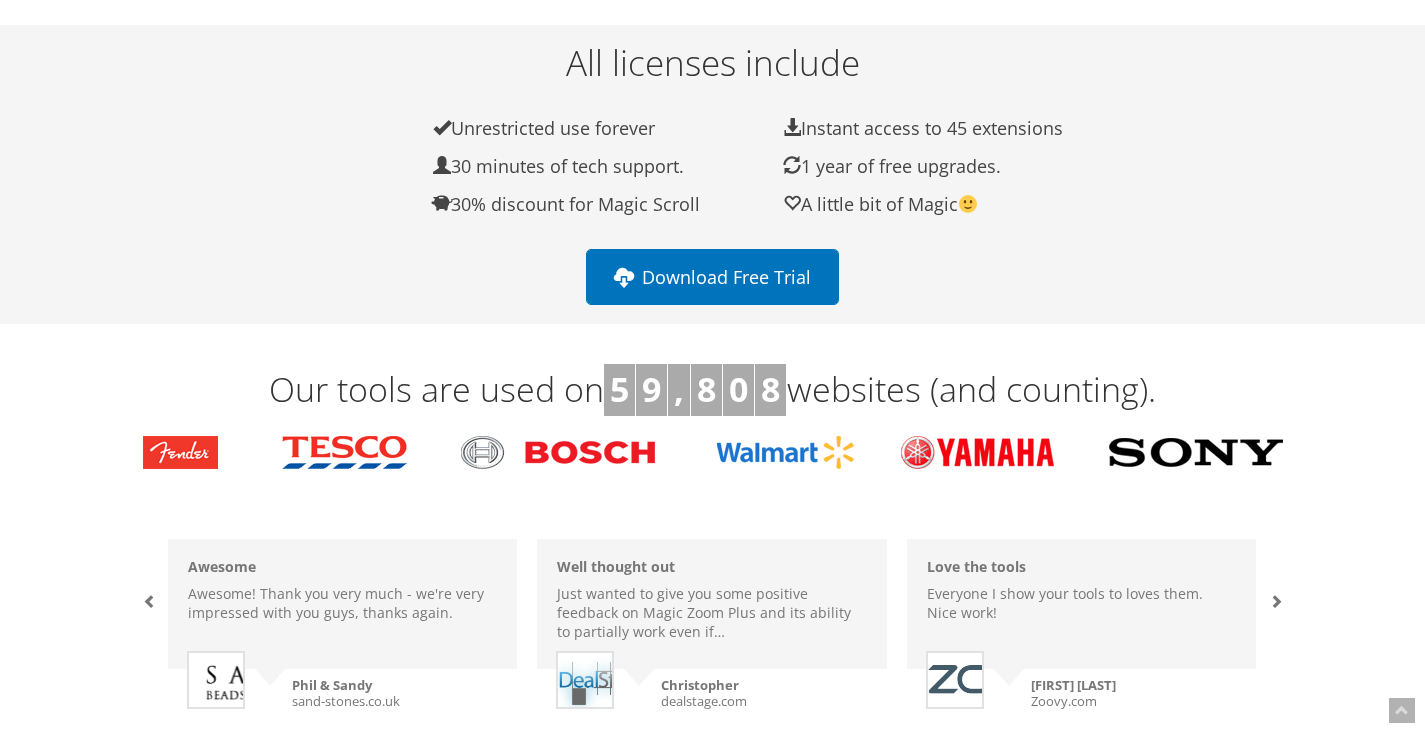 scroll, scrollTop: 777, scrollLeft: 0, axis: vertical 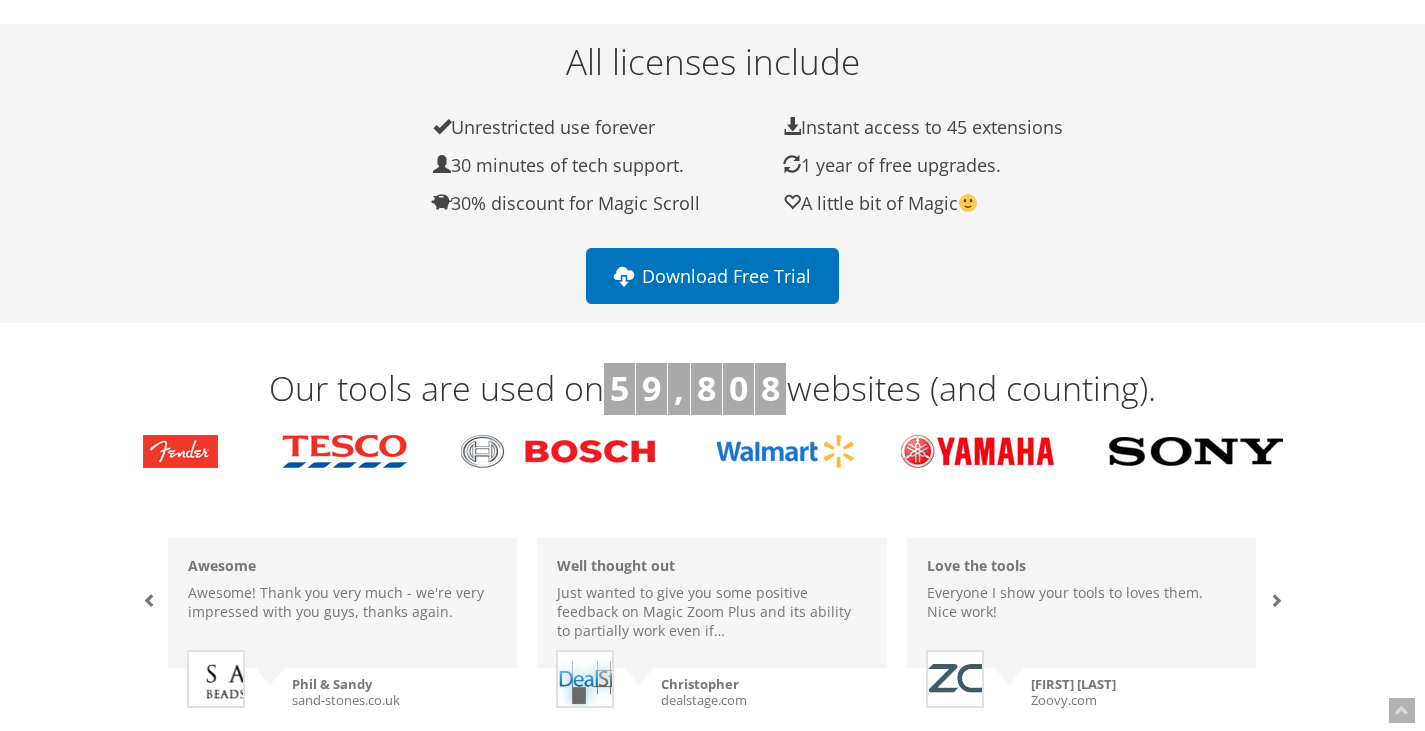 drag, startPoint x: 1010, startPoint y: 192, endPoint x: 429, endPoint y: 127, distance: 584.6247 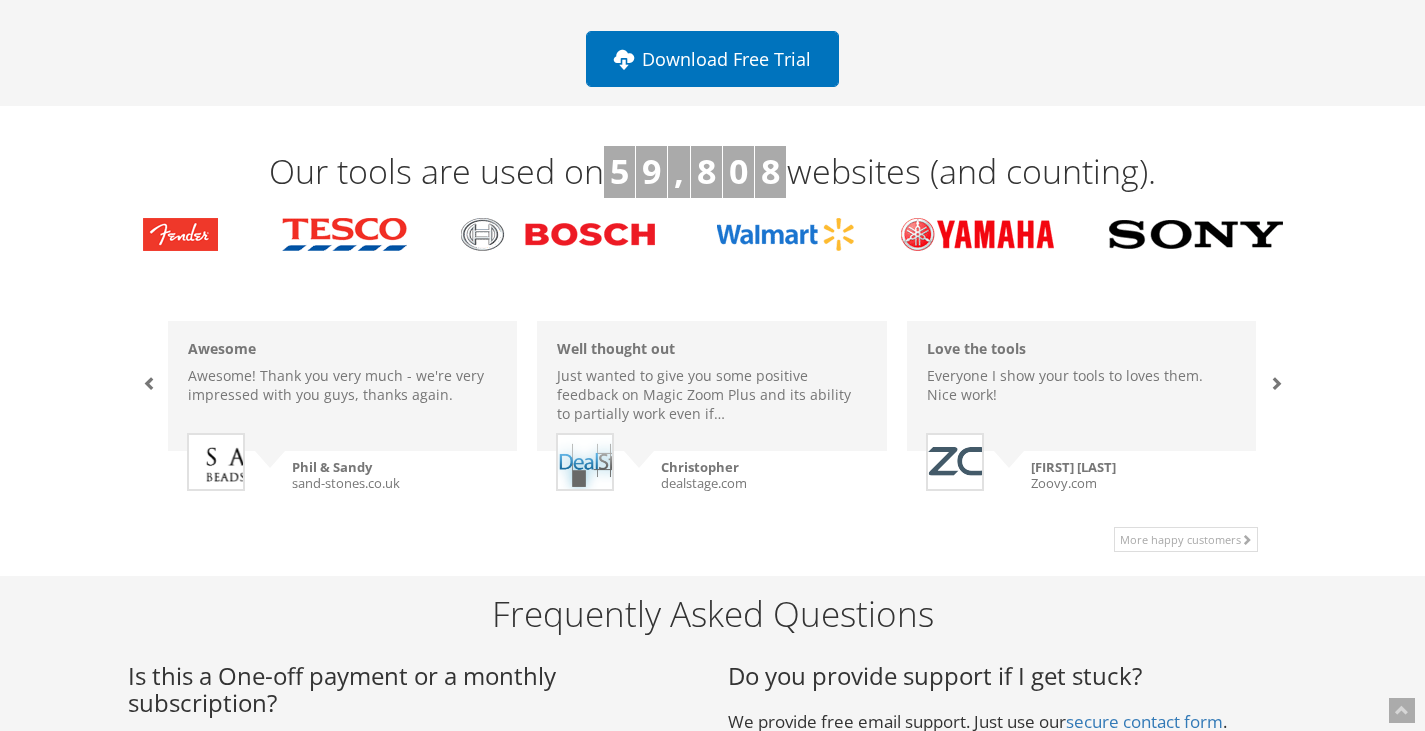 scroll, scrollTop: 1001, scrollLeft: 0, axis: vertical 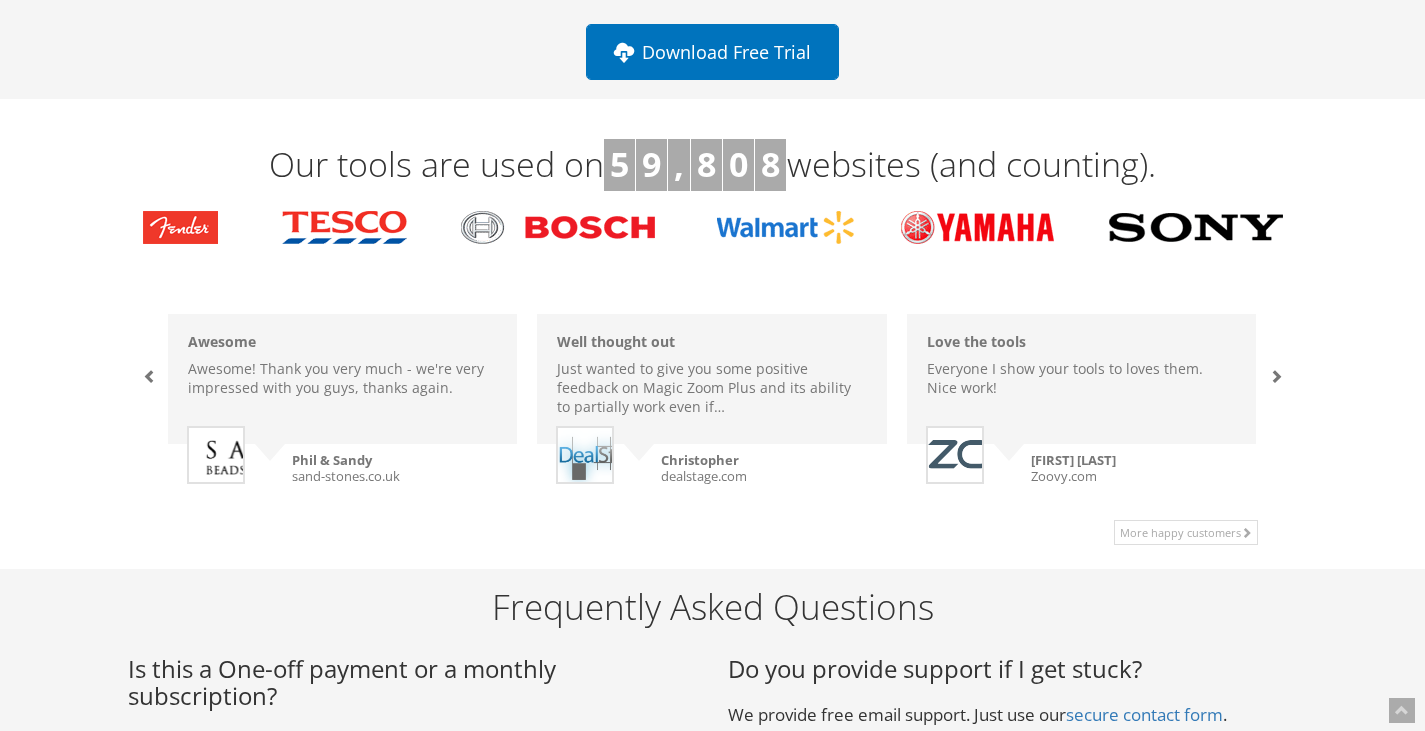 drag, startPoint x: 102, startPoint y: 224, endPoint x: 1190, endPoint y: 207, distance: 1088.1328 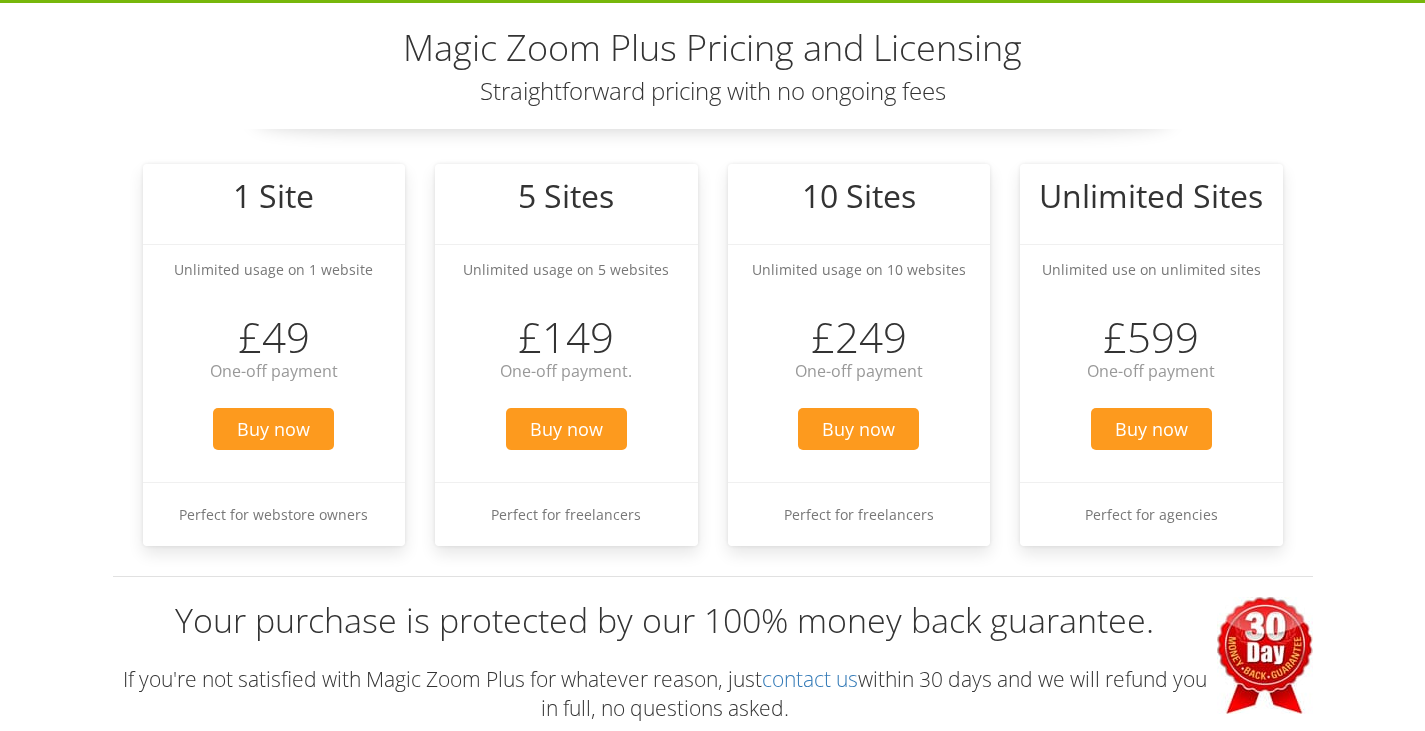 scroll, scrollTop: 0, scrollLeft: 0, axis: both 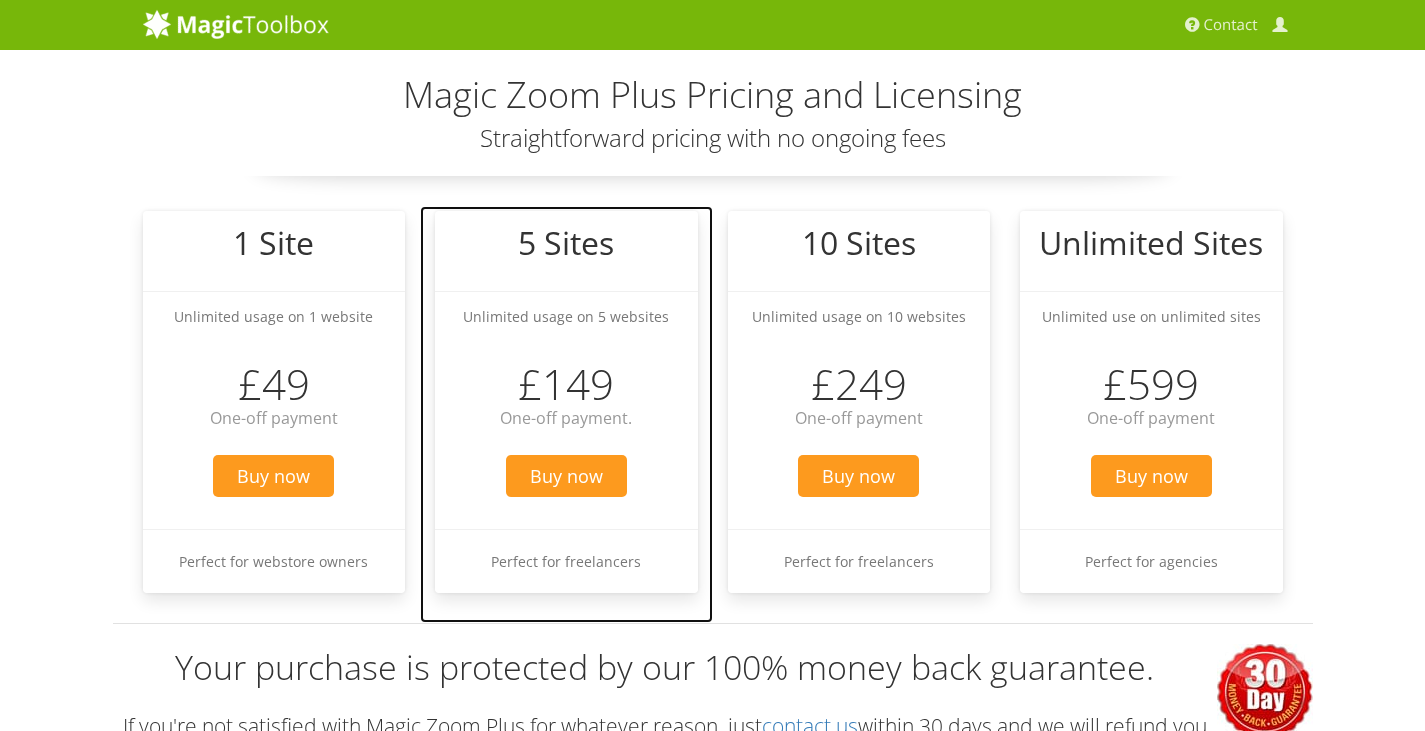 click on "5 Sites Unlimited usage on 5 websites £149   One-off payment.     Buy now Perfect for freelancers" at bounding box center (566, 414) 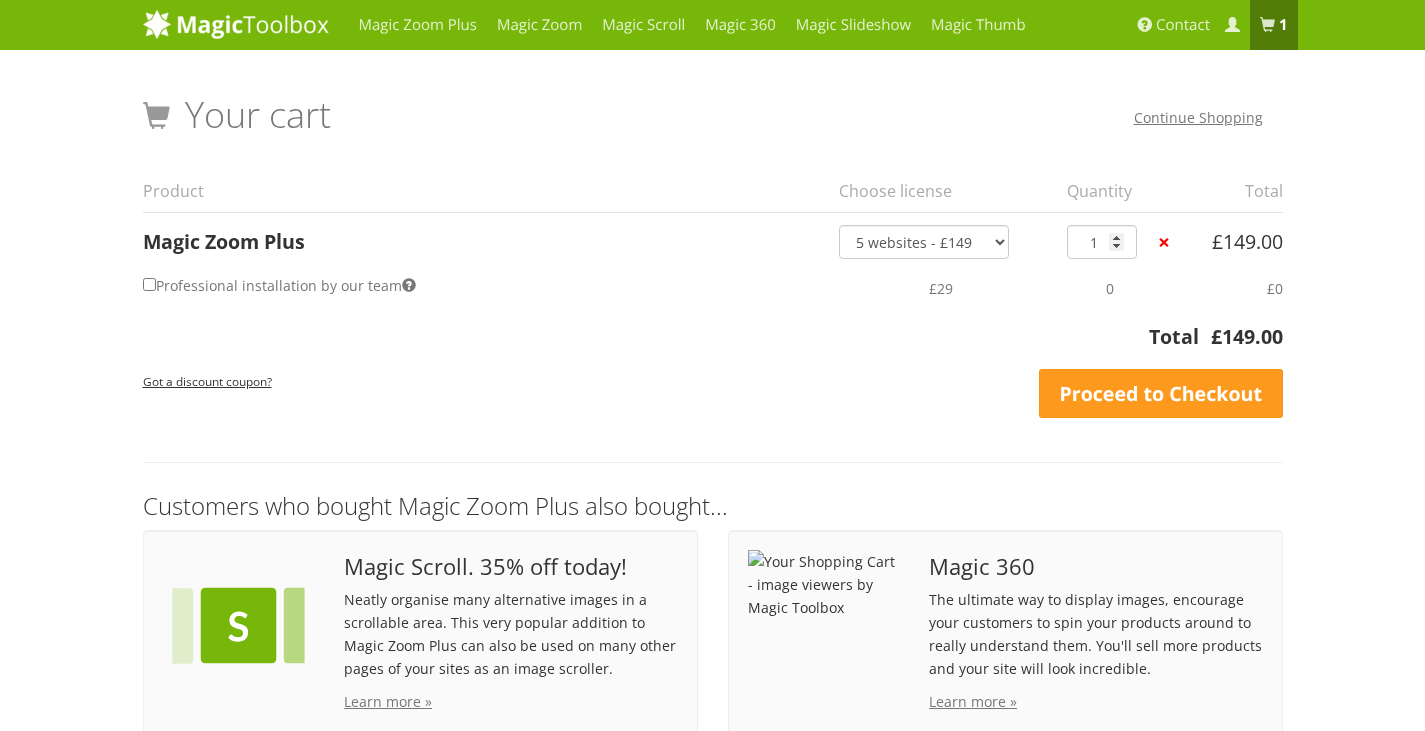 scroll, scrollTop: 0, scrollLeft: 0, axis: both 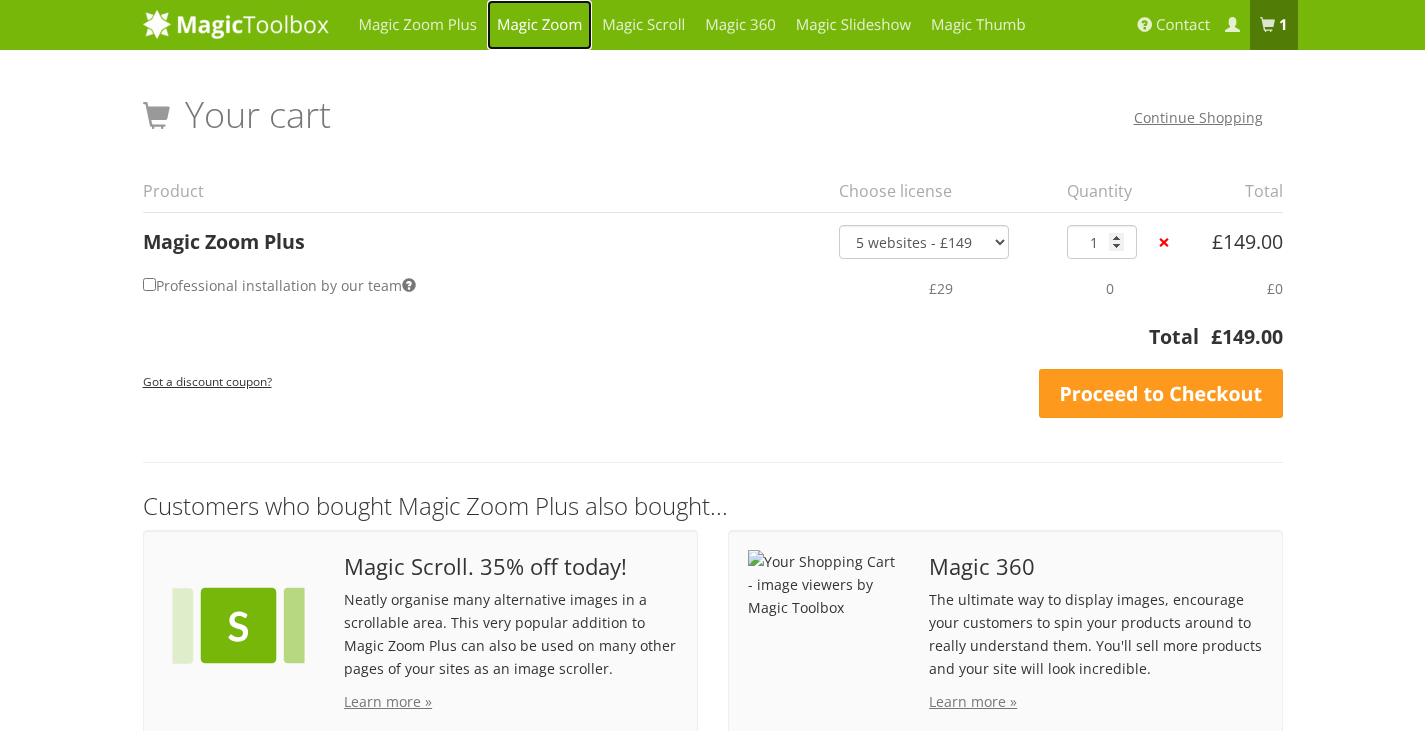 click on "Magic Zoom" at bounding box center [539, 25] 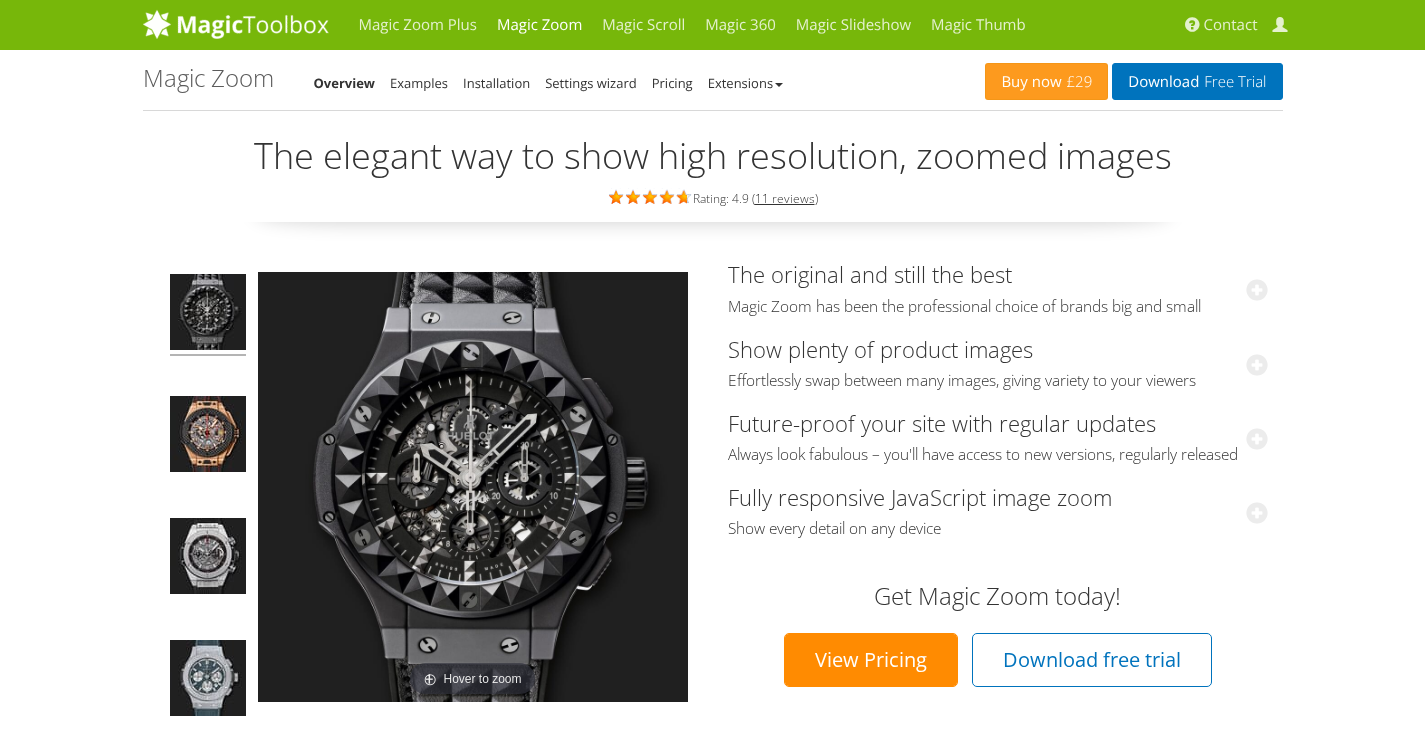 scroll, scrollTop: 0, scrollLeft: 0, axis: both 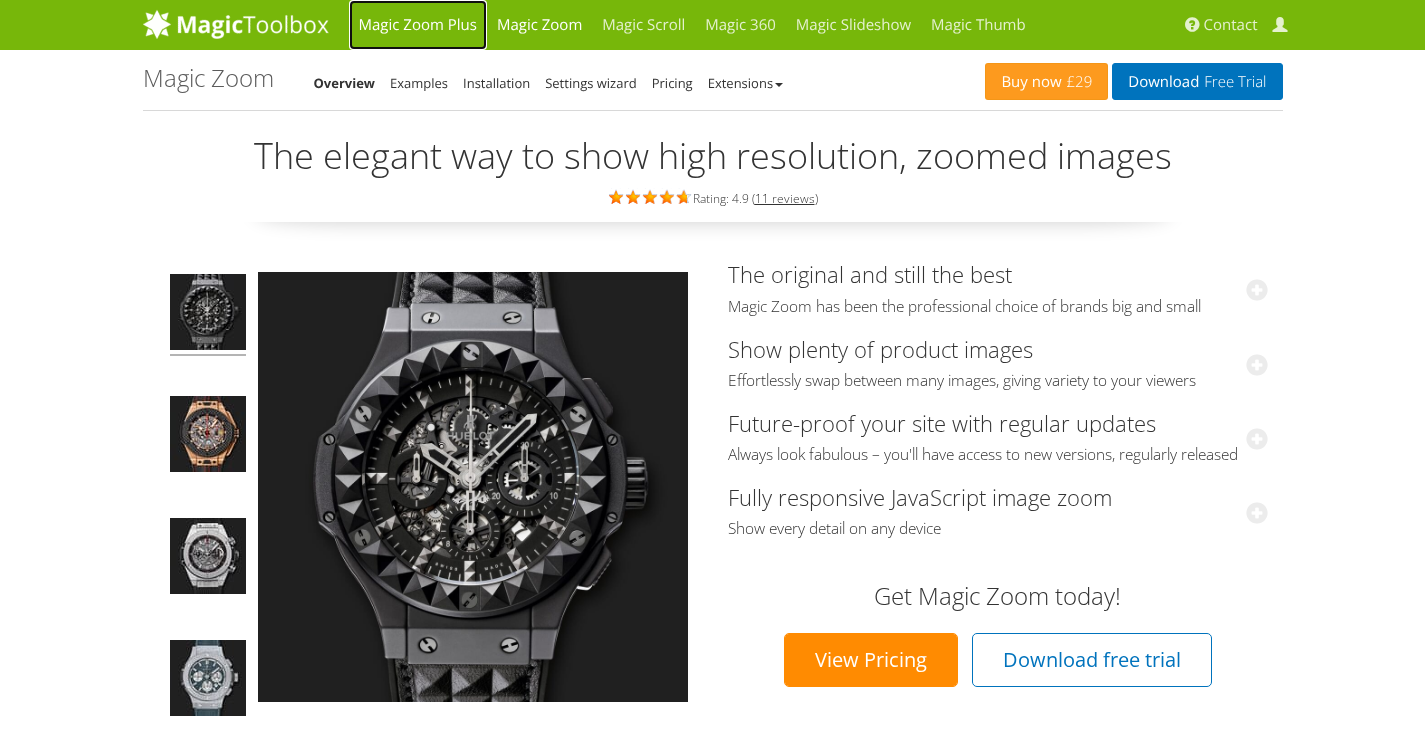 click on "Magic Zoom Plus" at bounding box center (418, 25) 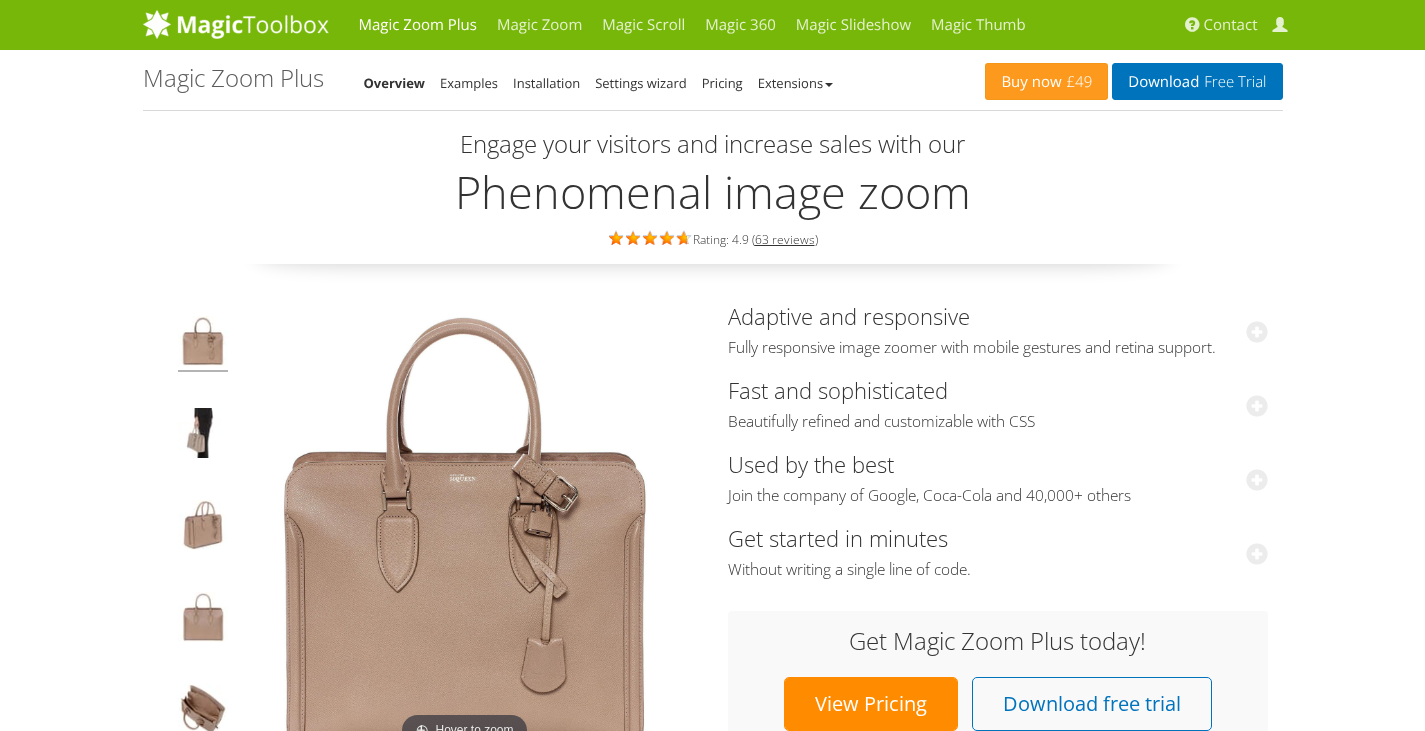 scroll, scrollTop: 0, scrollLeft: 0, axis: both 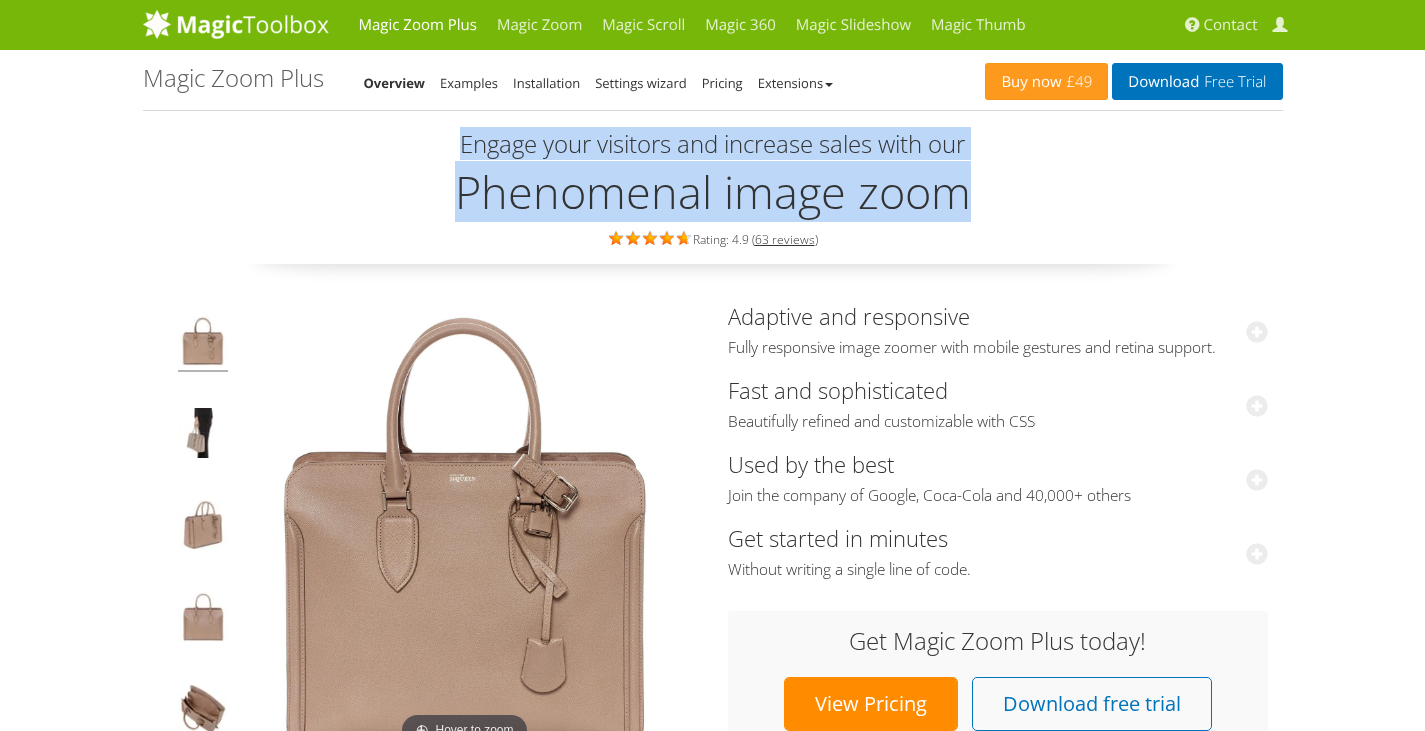 drag, startPoint x: 1045, startPoint y: 209, endPoint x: 388, endPoint y: 125, distance: 662.3481 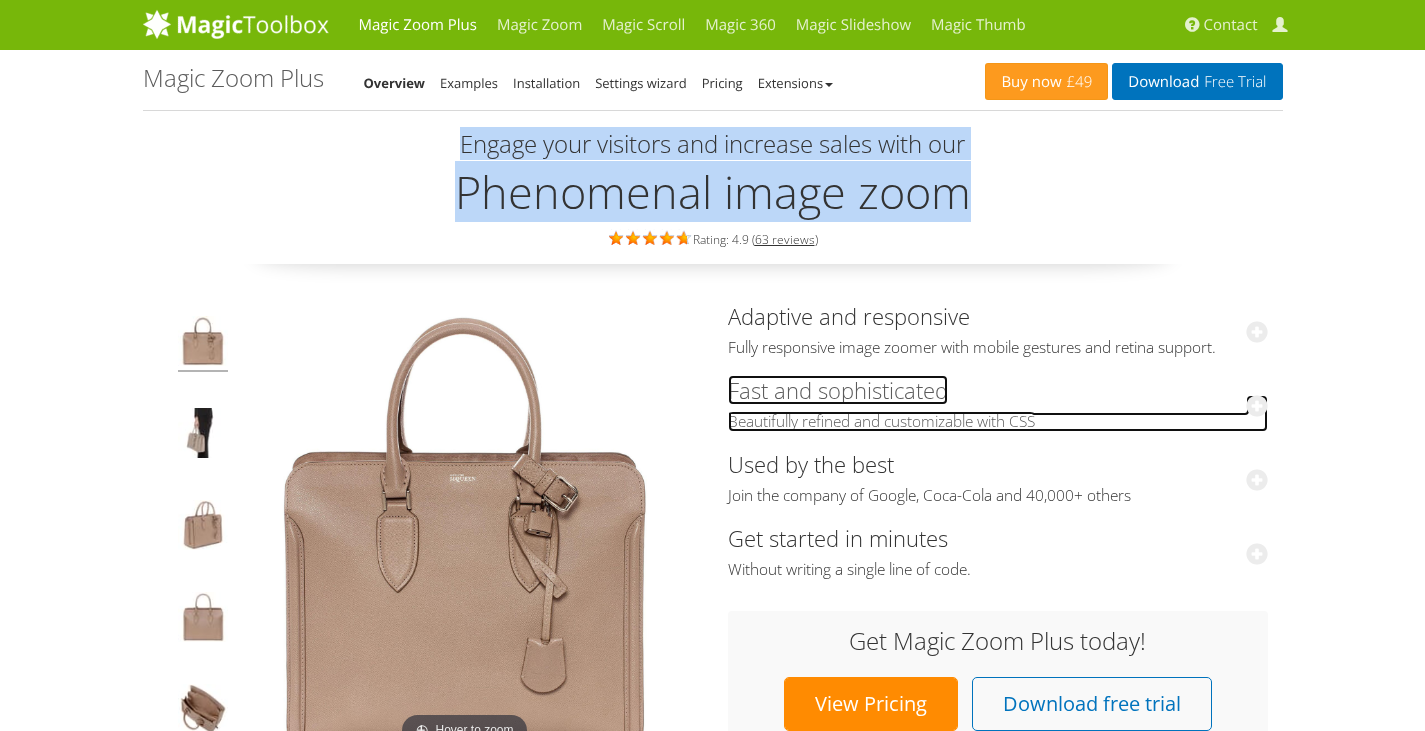 click on "Fast and sophisticated  Beautifully refined and customizable with CSS" at bounding box center (998, 403) 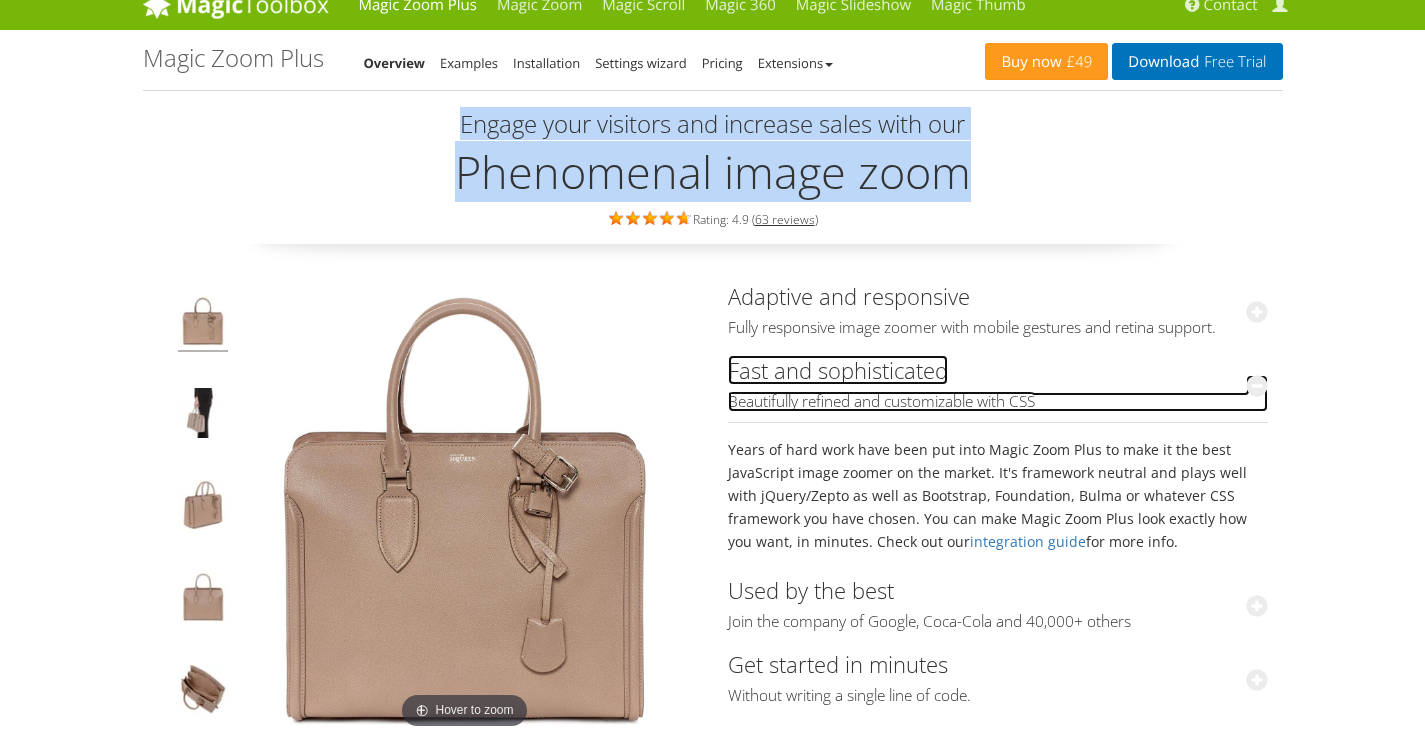 scroll, scrollTop: 21, scrollLeft: 0, axis: vertical 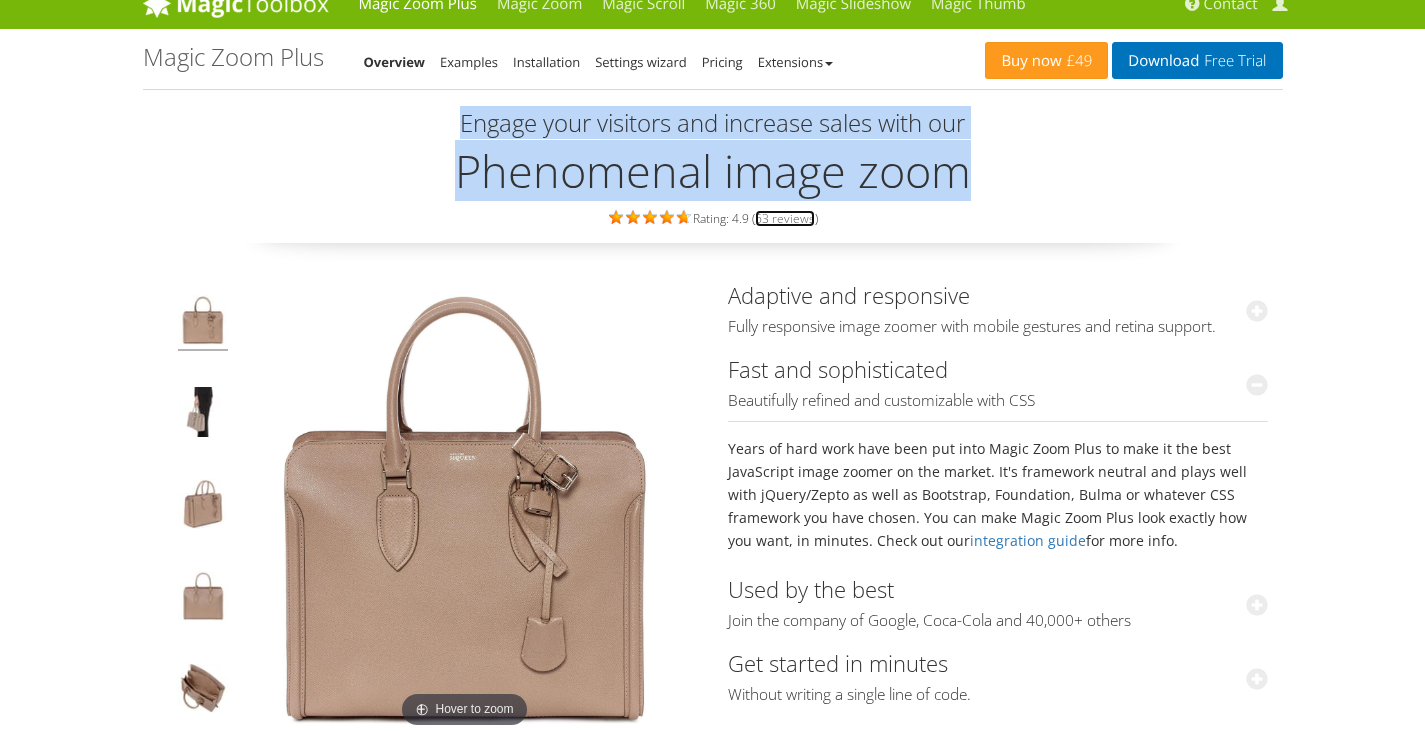 click on "63 reviews" at bounding box center [785, 218] 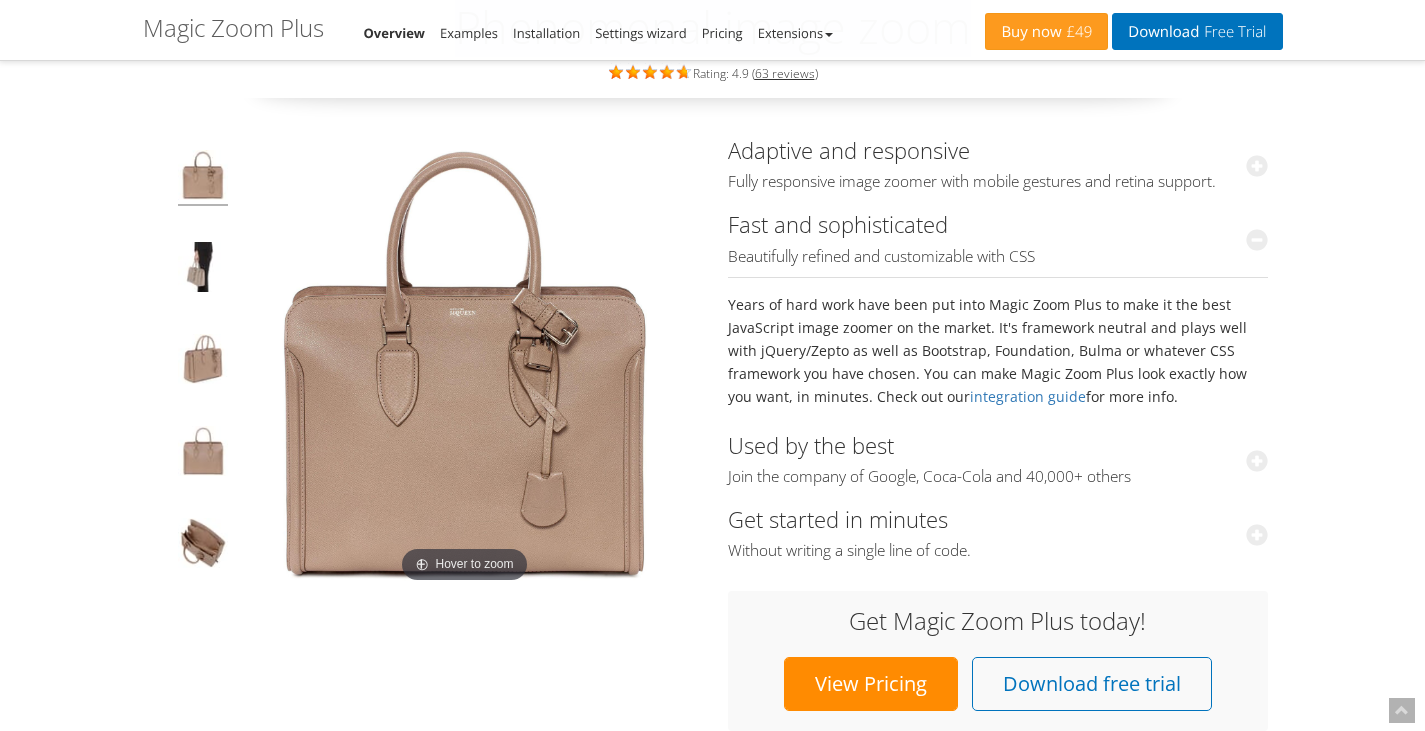 scroll, scrollTop: 0, scrollLeft: 0, axis: both 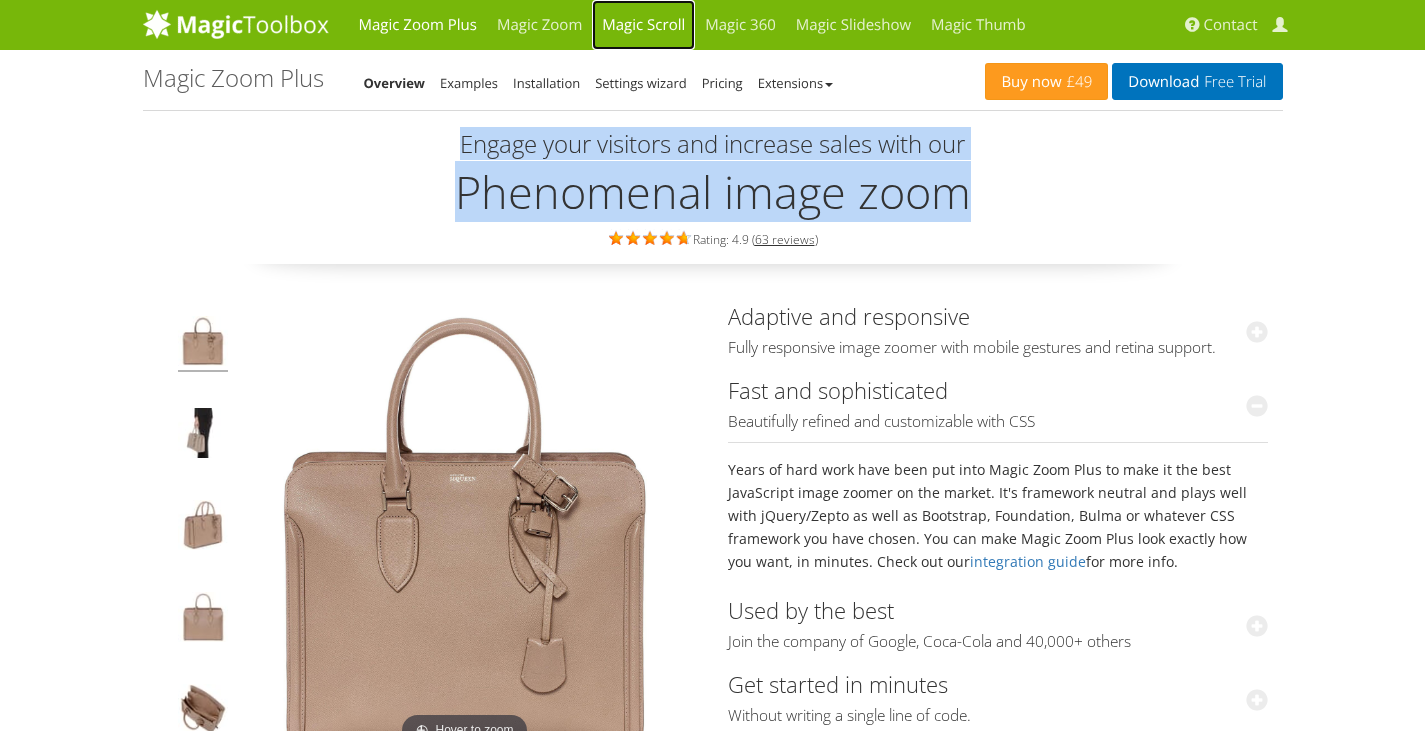 click on "Magic Scroll" at bounding box center (643, 25) 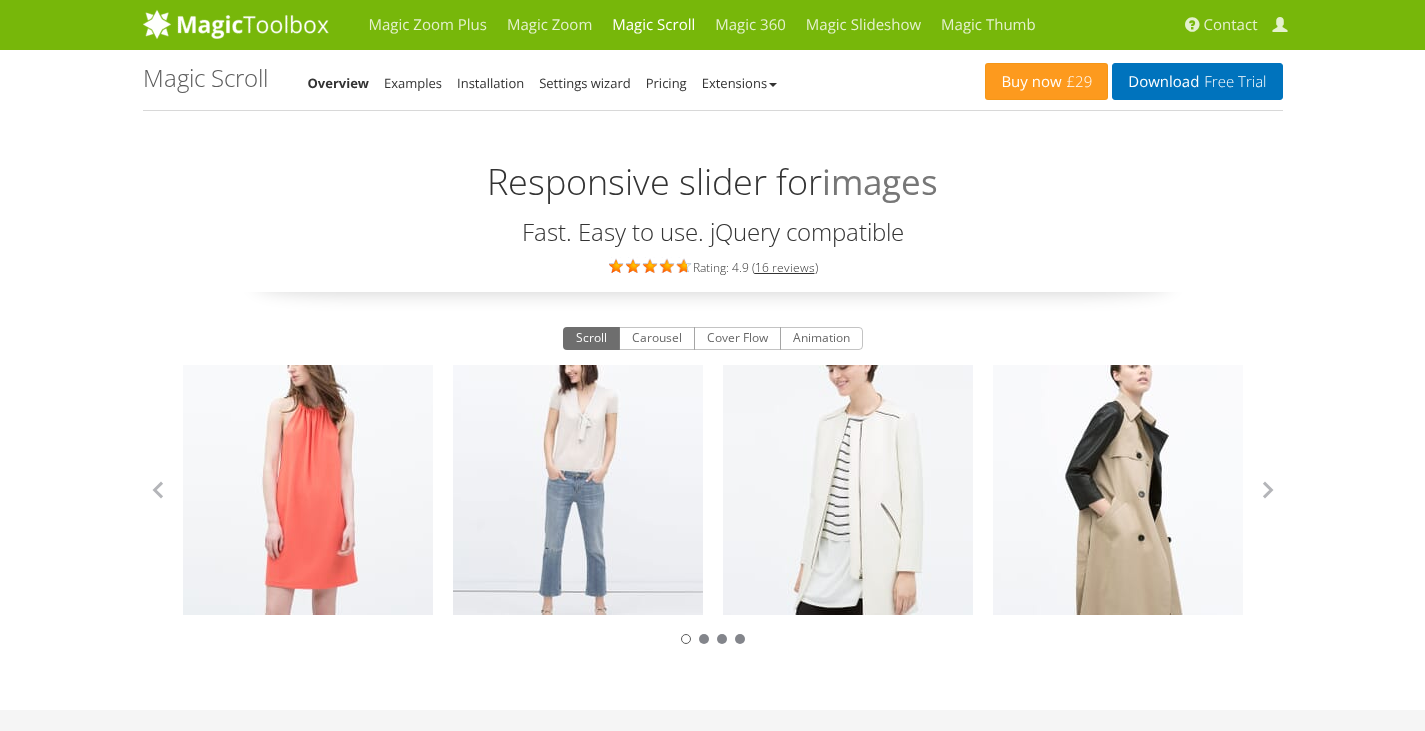 scroll, scrollTop: 0, scrollLeft: 0, axis: both 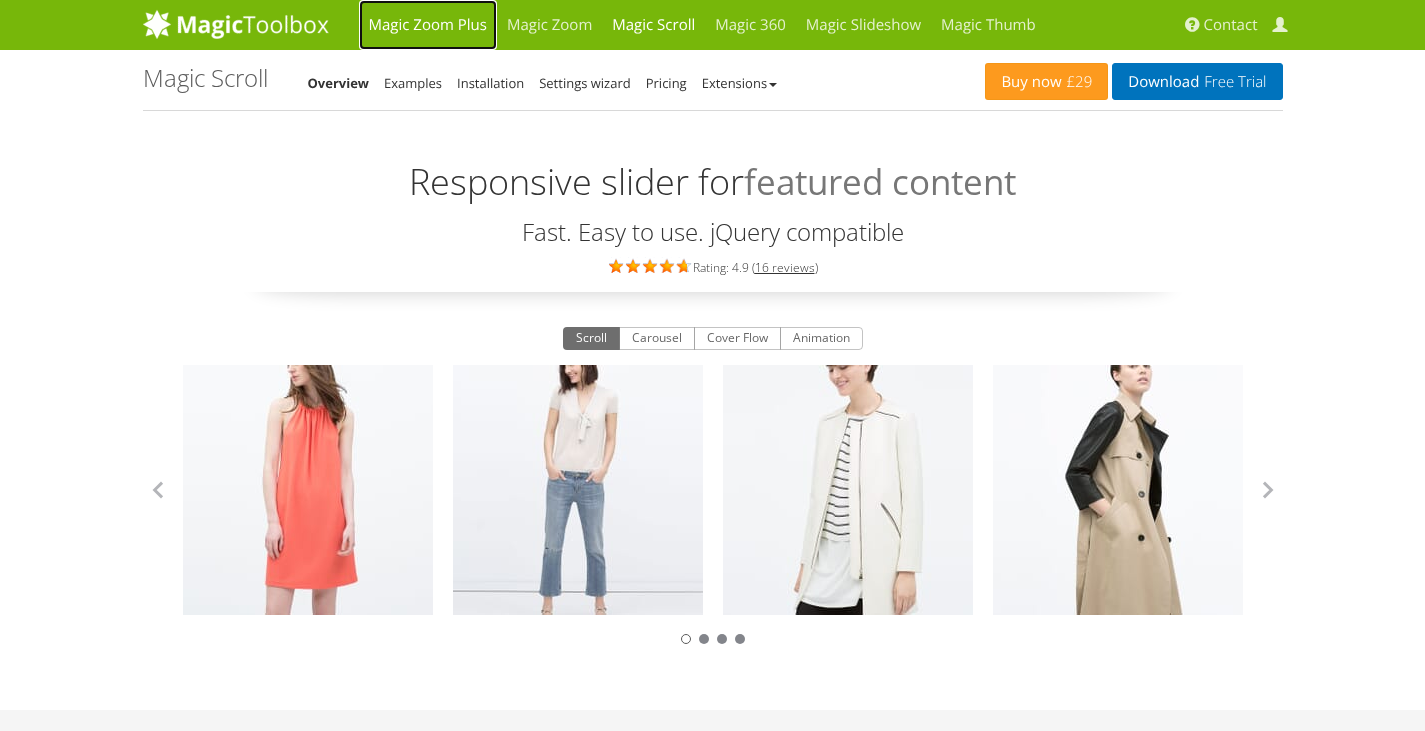 click on "Magic Zoom Plus" at bounding box center (428, 25) 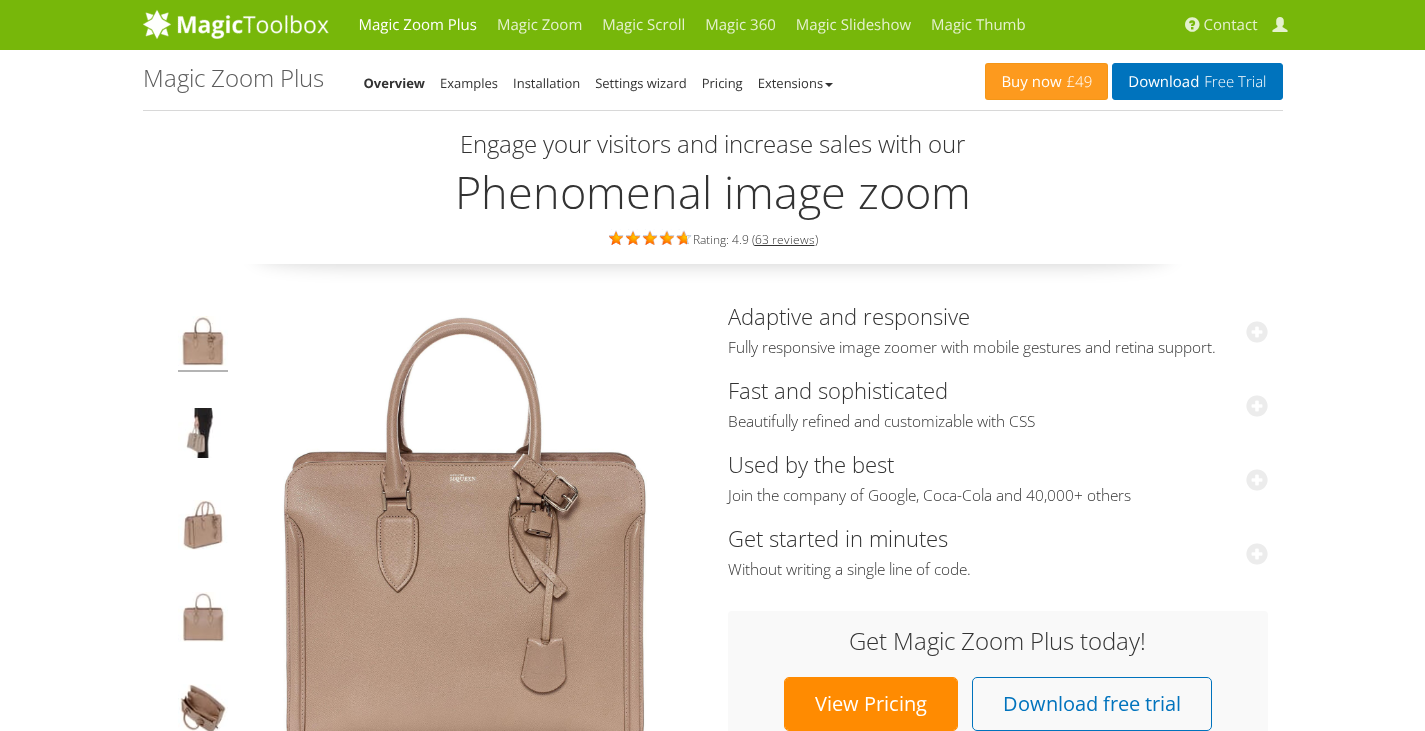 scroll, scrollTop: 0, scrollLeft: 0, axis: both 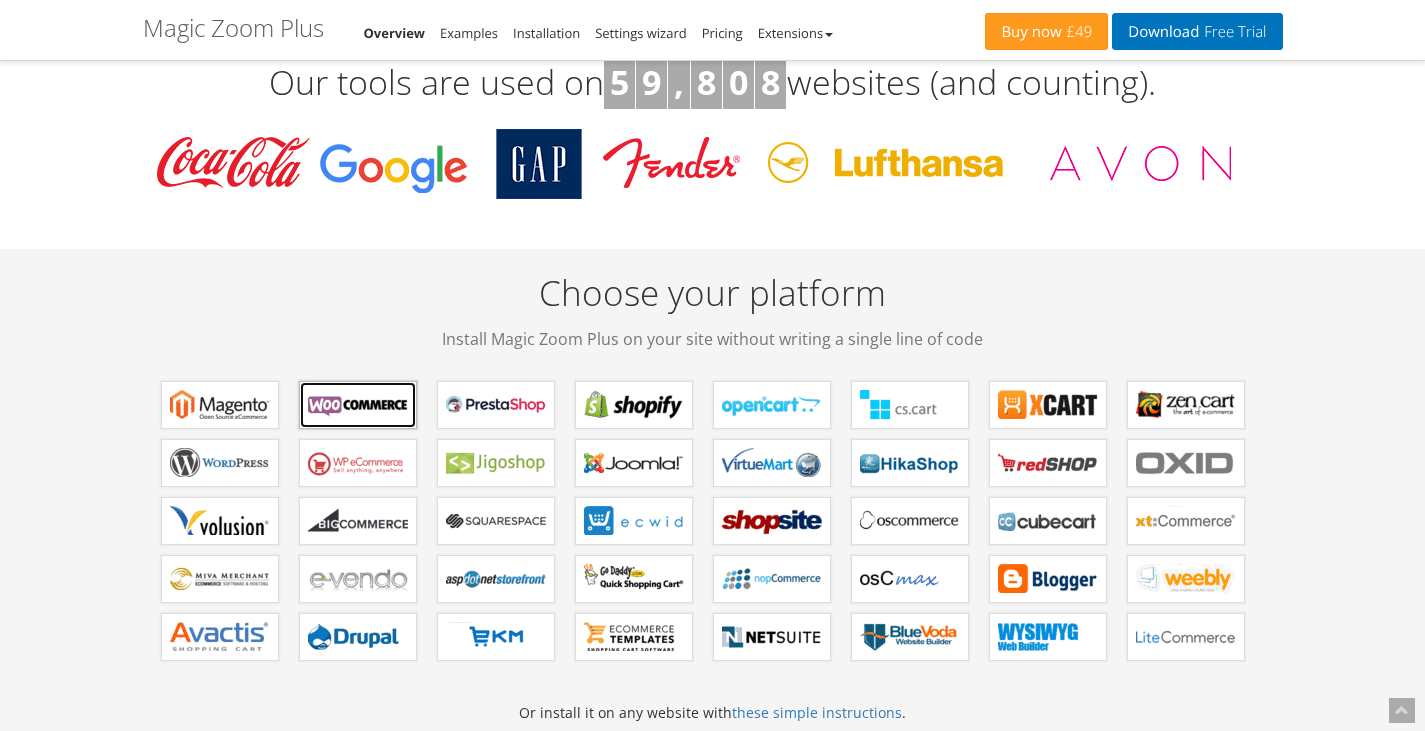 click on "Magic Zoom Plus for WooCommerce" at bounding box center (358, 405) 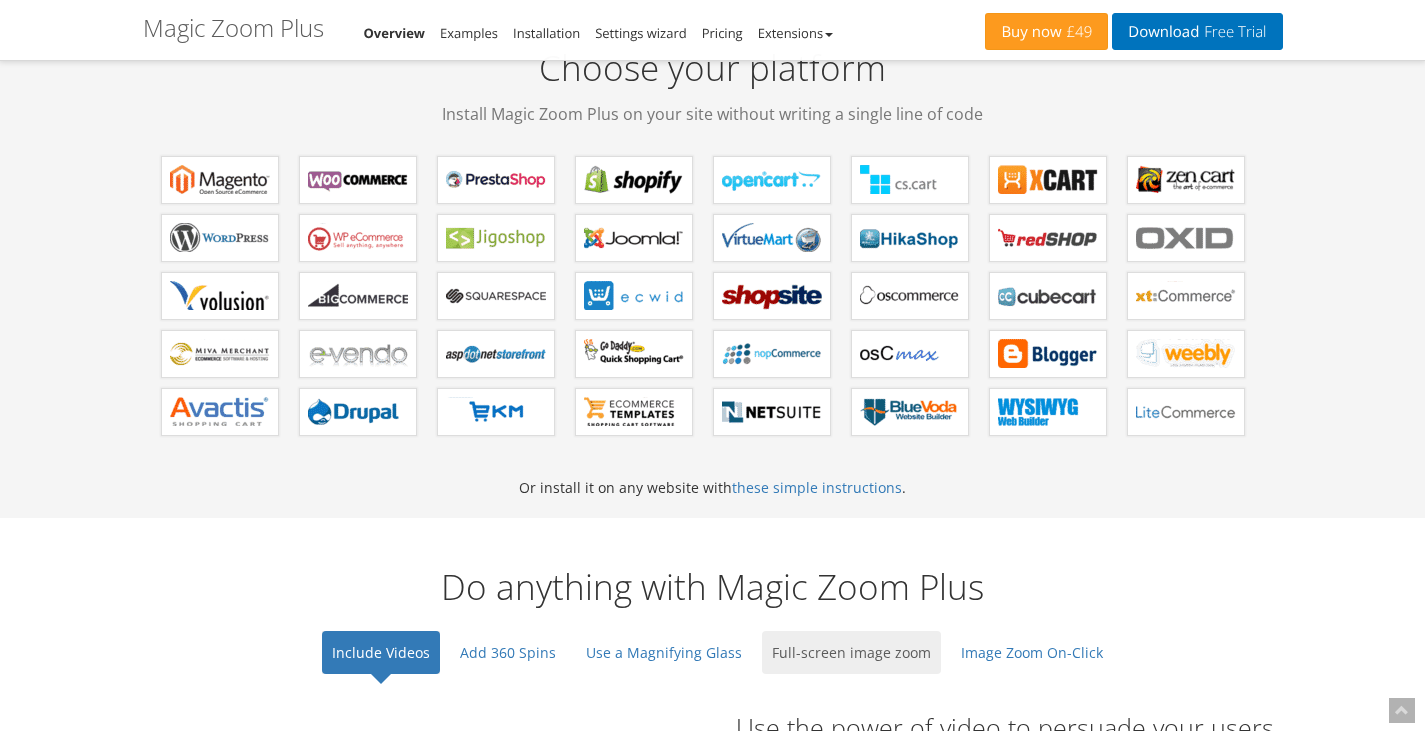 scroll, scrollTop: 974, scrollLeft: 0, axis: vertical 